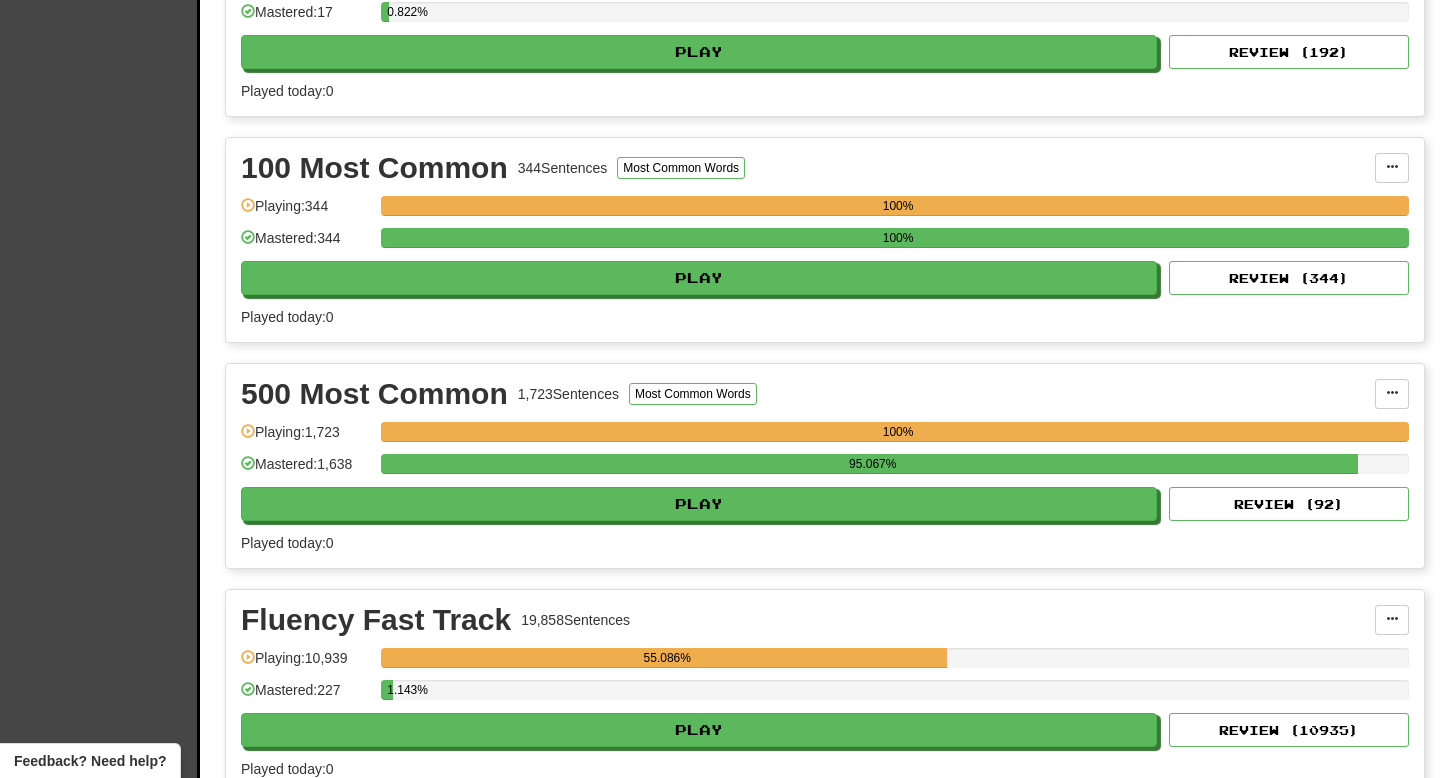 scroll, scrollTop: 1239, scrollLeft: 0, axis: vertical 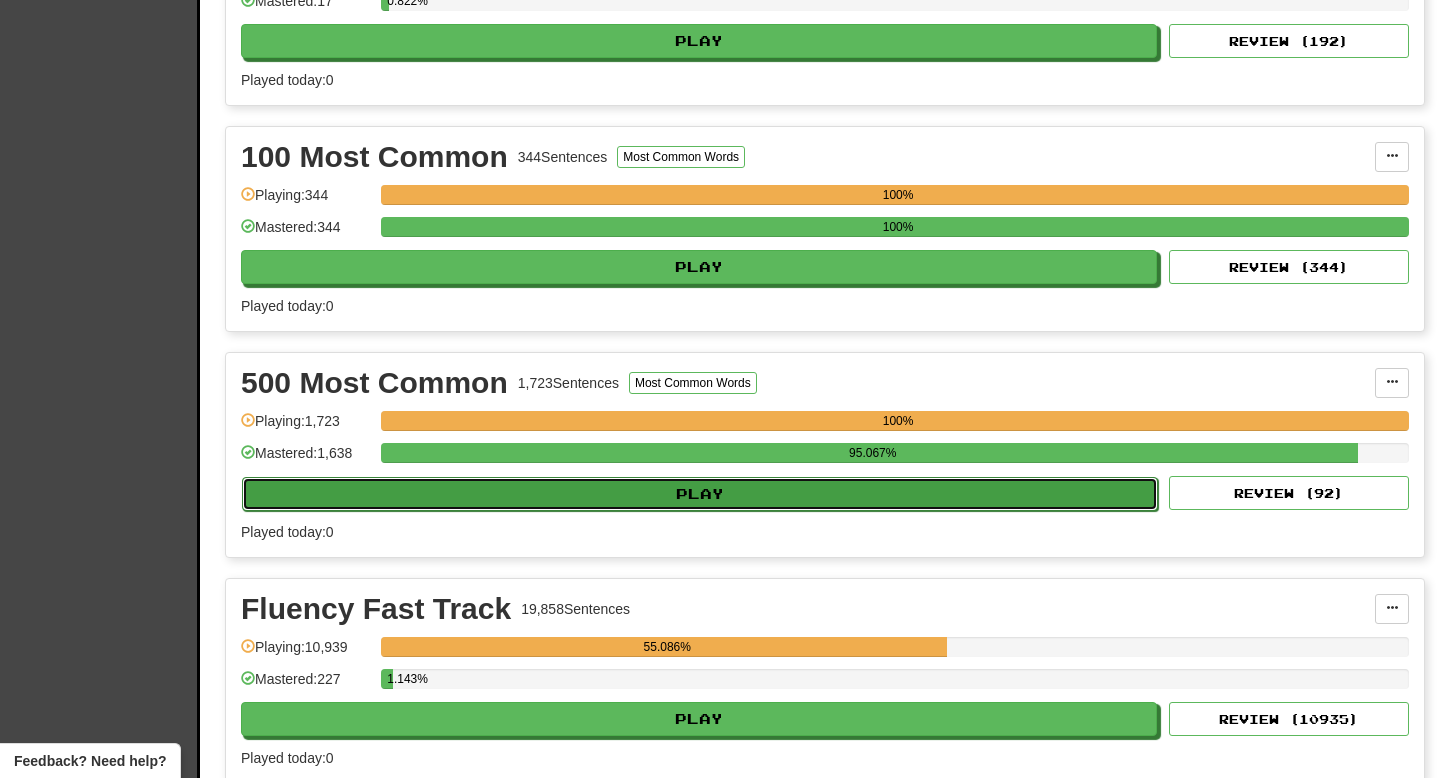 click on "Play" at bounding box center [700, 494] 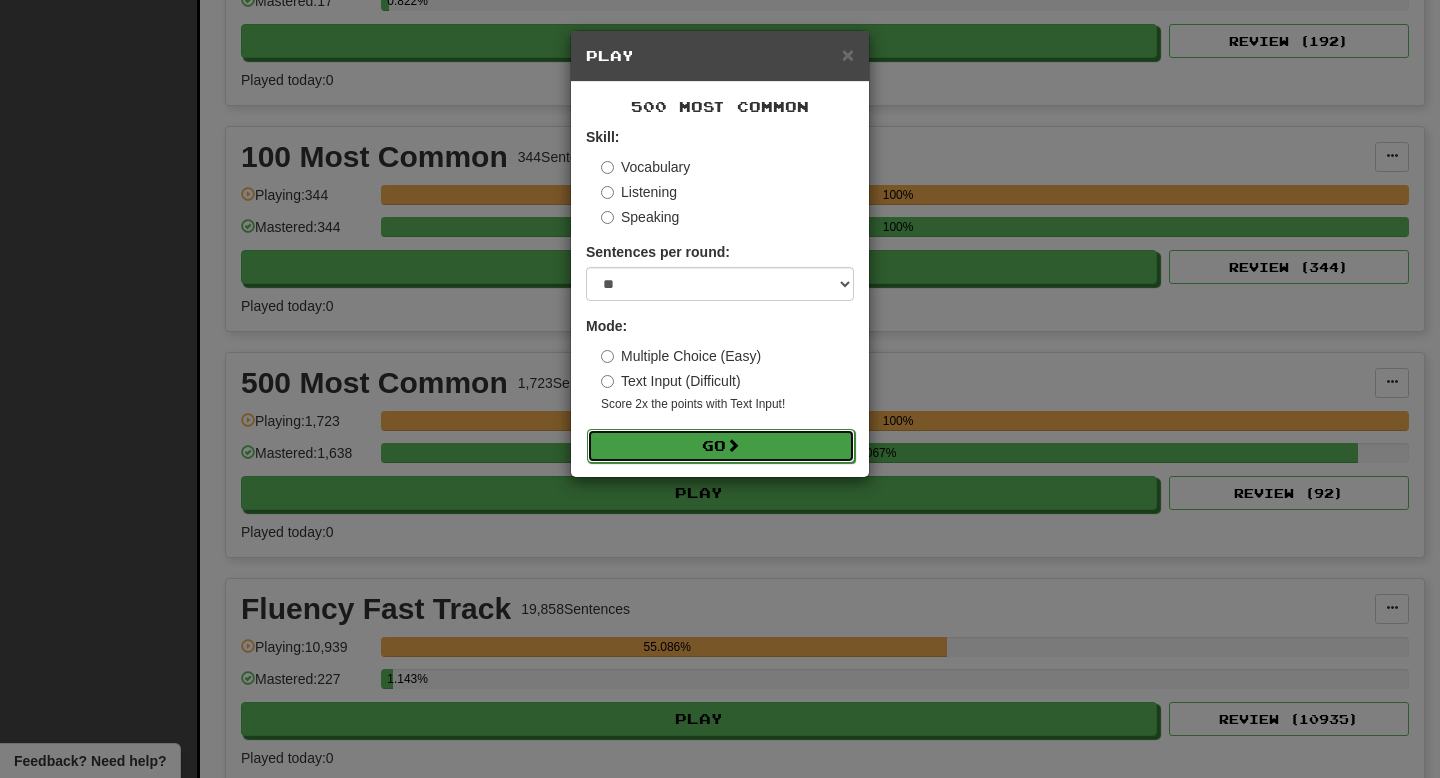 click at bounding box center (733, 445) 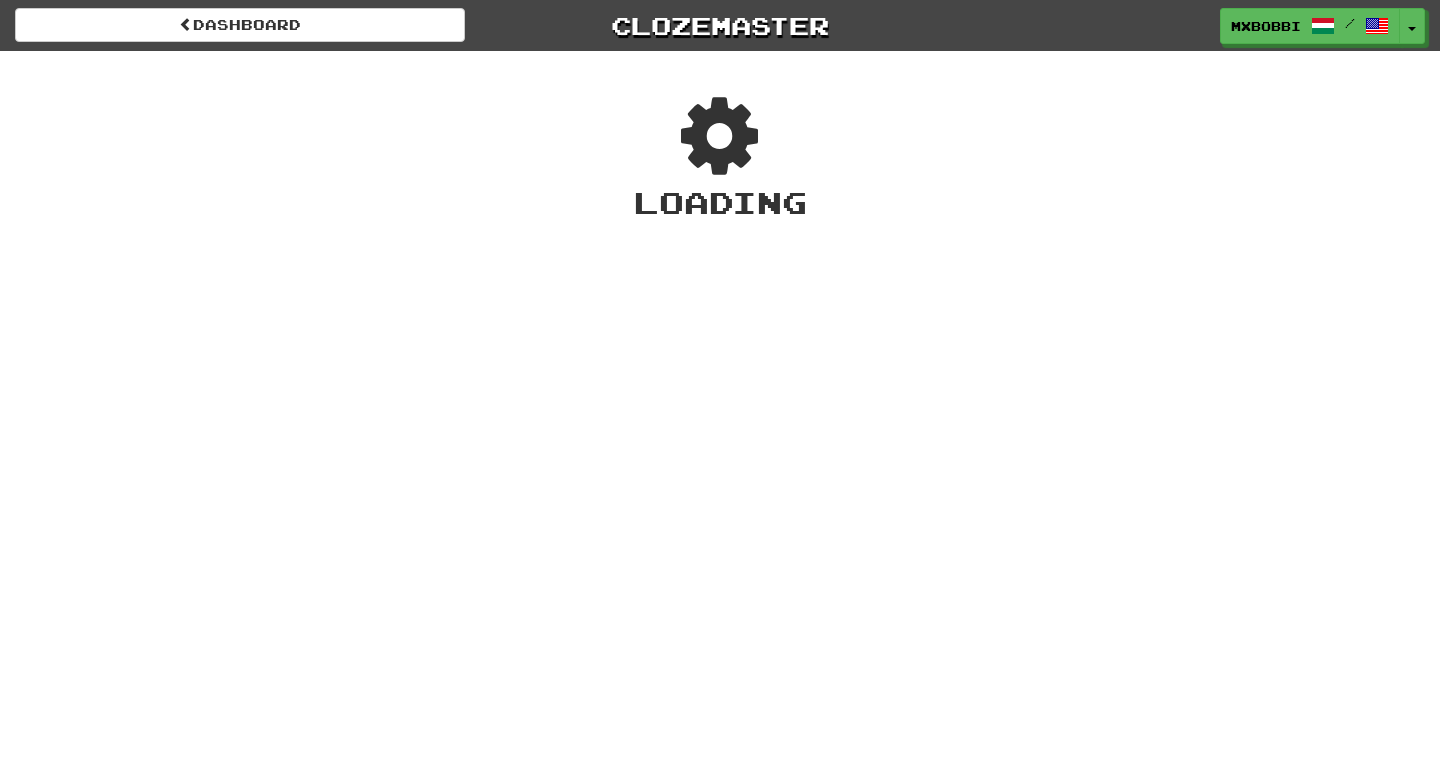scroll, scrollTop: 0, scrollLeft: 0, axis: both 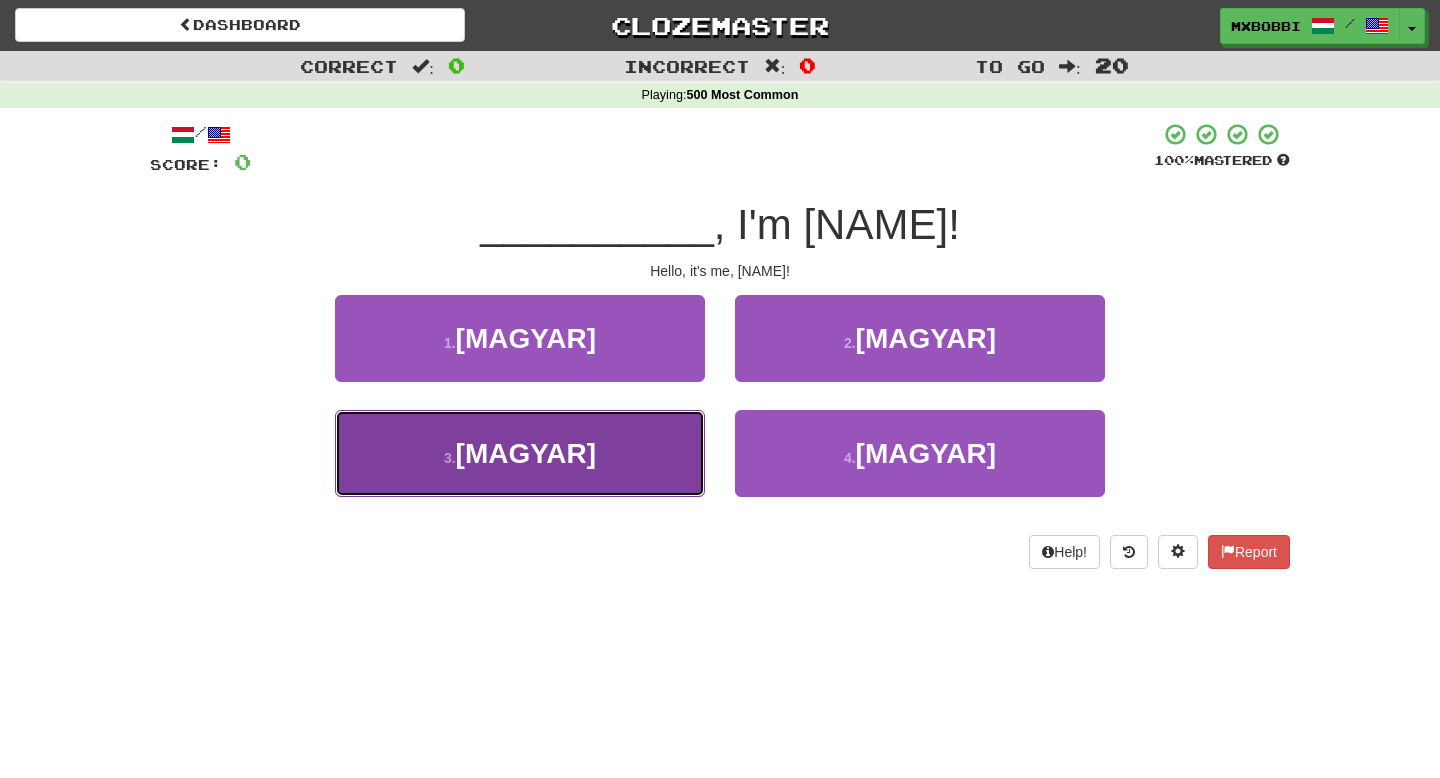 click on "3 .  [MAGYAR]" at bounding box center [520, 453] 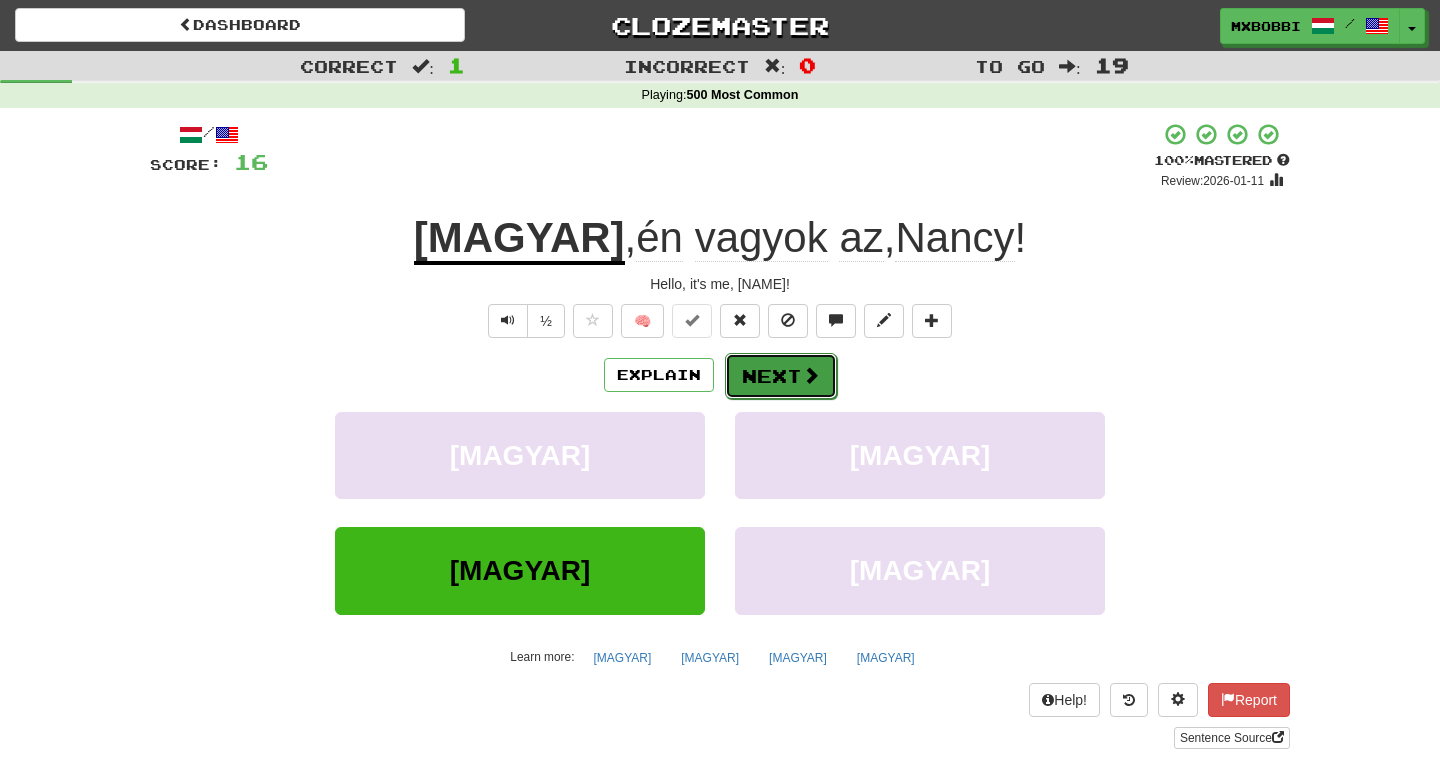 click at bounding box center [811, 375] 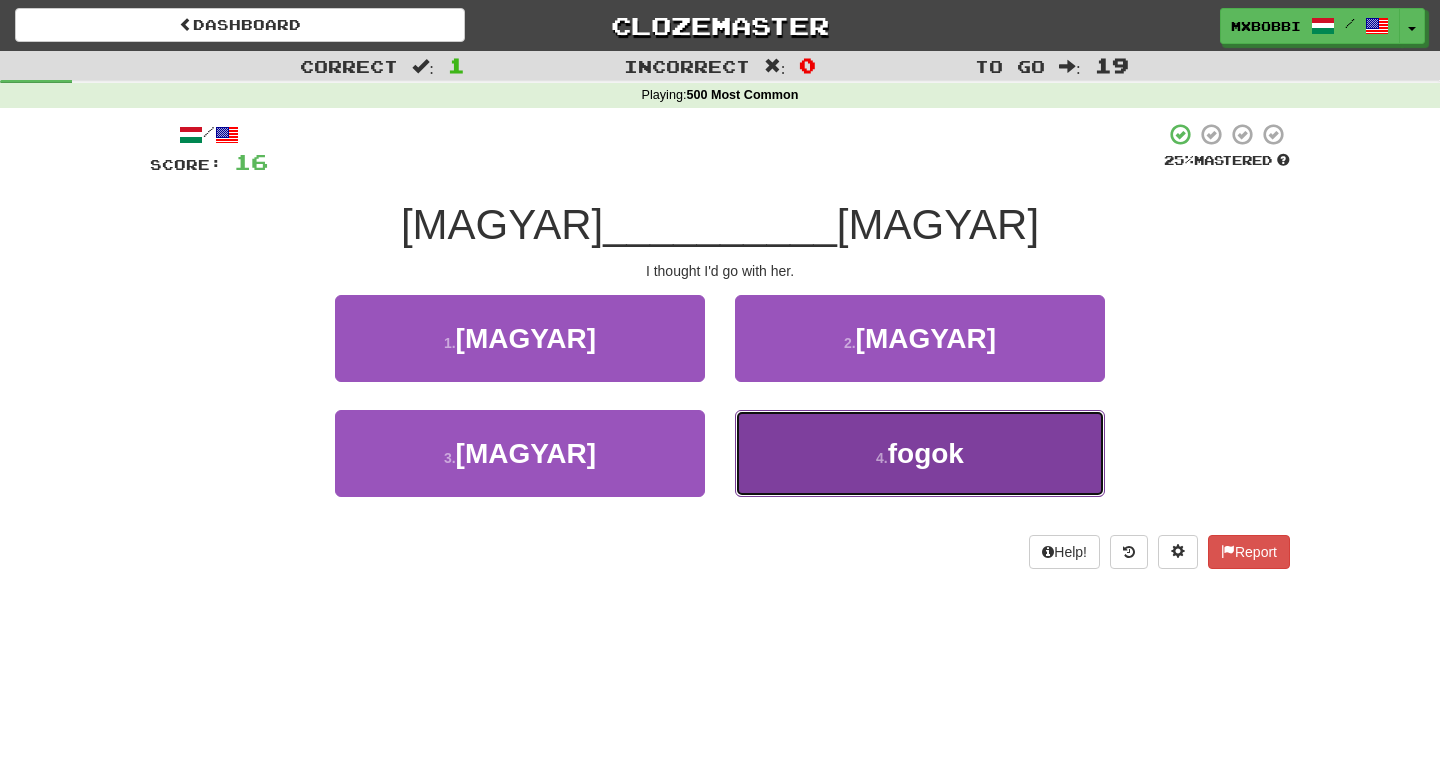 click on "4 .  [MAGYAR]" at bounding box center [920, 453] 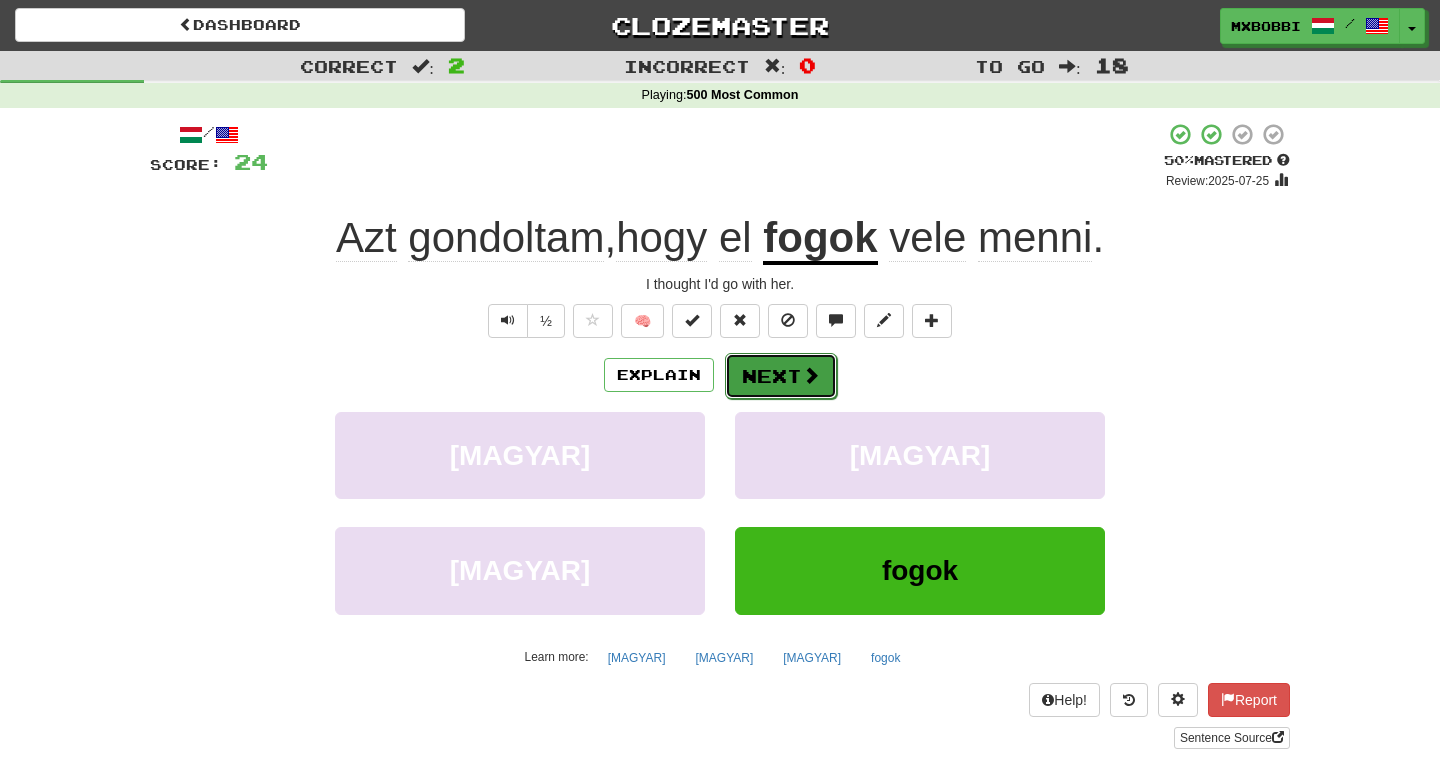 click on "Next" at bounding box center (781, 376) 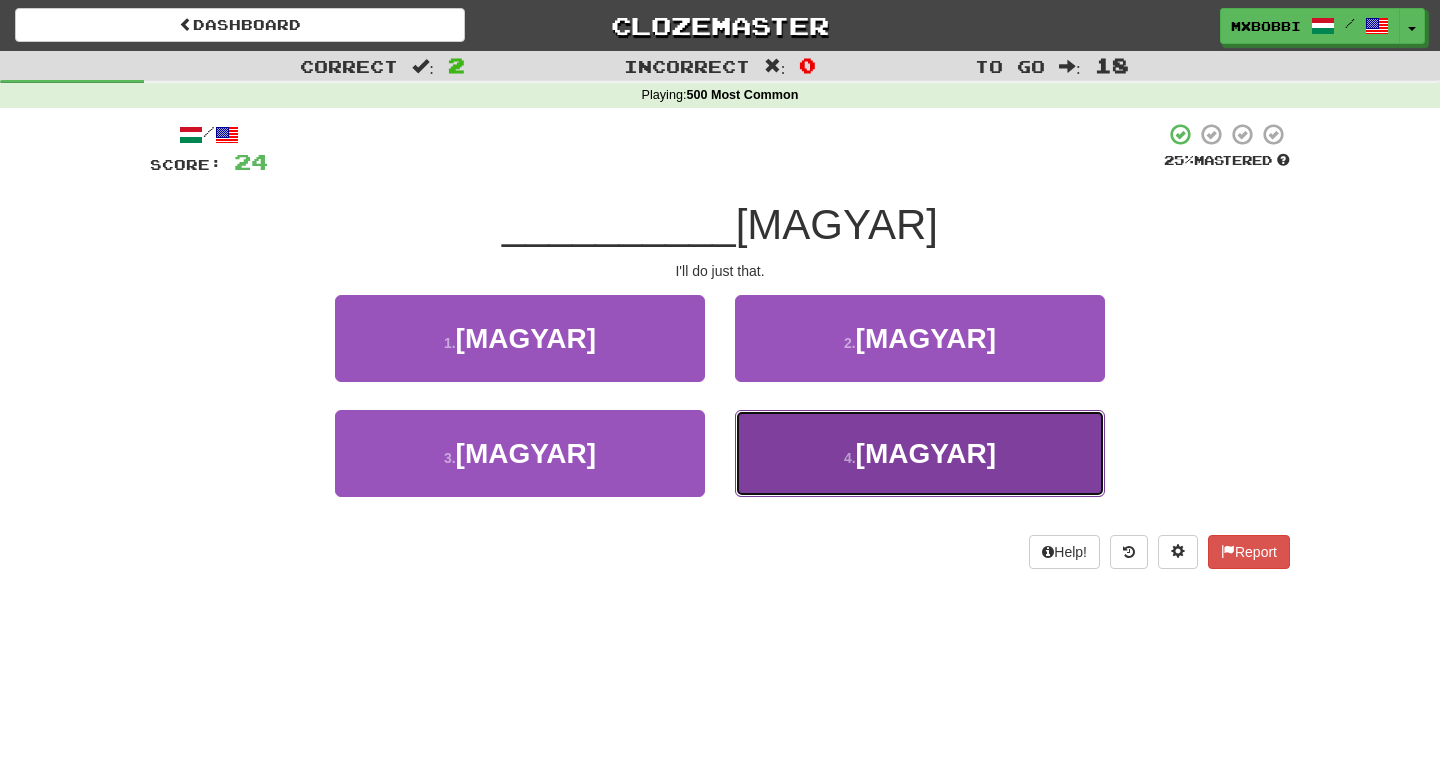 click on "4 .  [MAGYAR]" at bounding box center [920, 453] 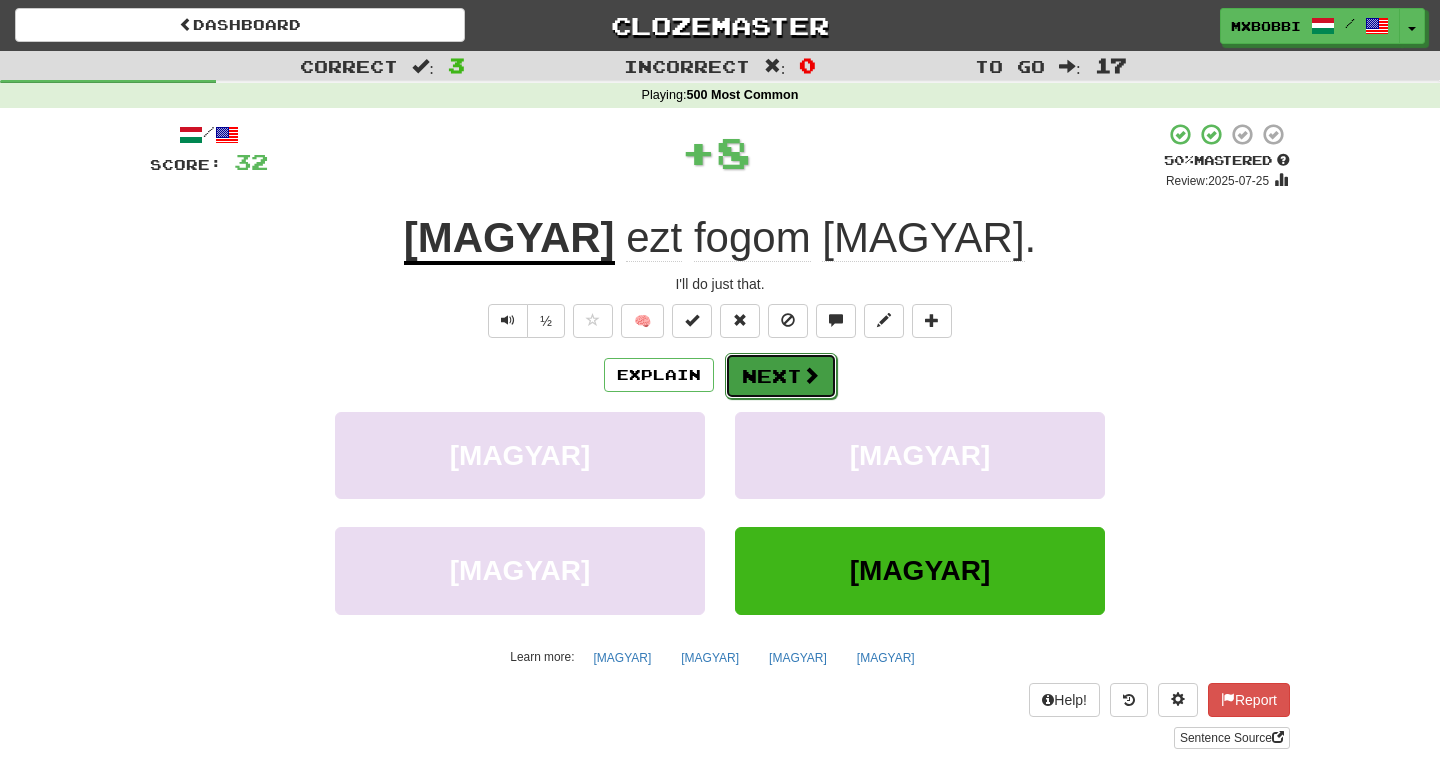 click on "Next" at bounding box center (781, 376) 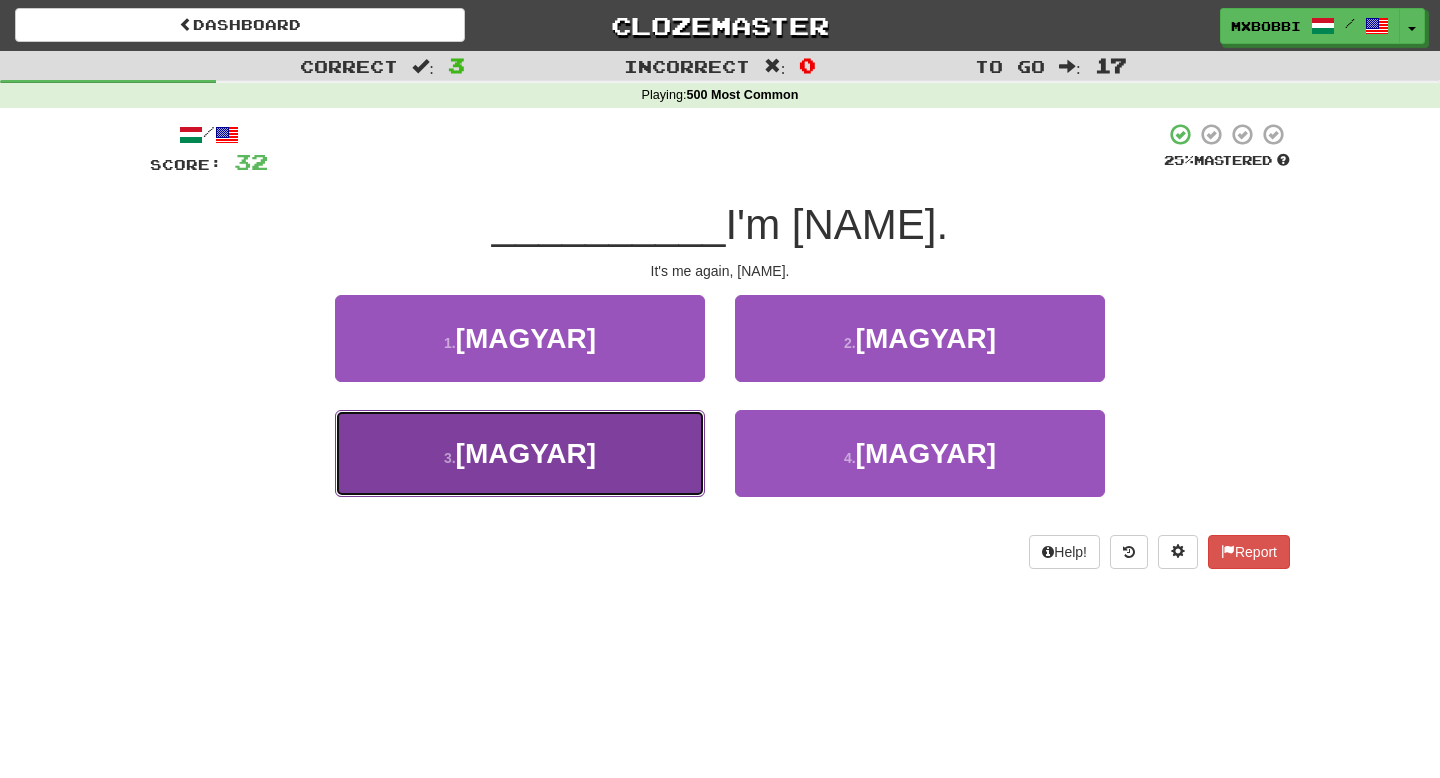 click on "3 .  [MAGYAR]" at bounding box center [520, 453] 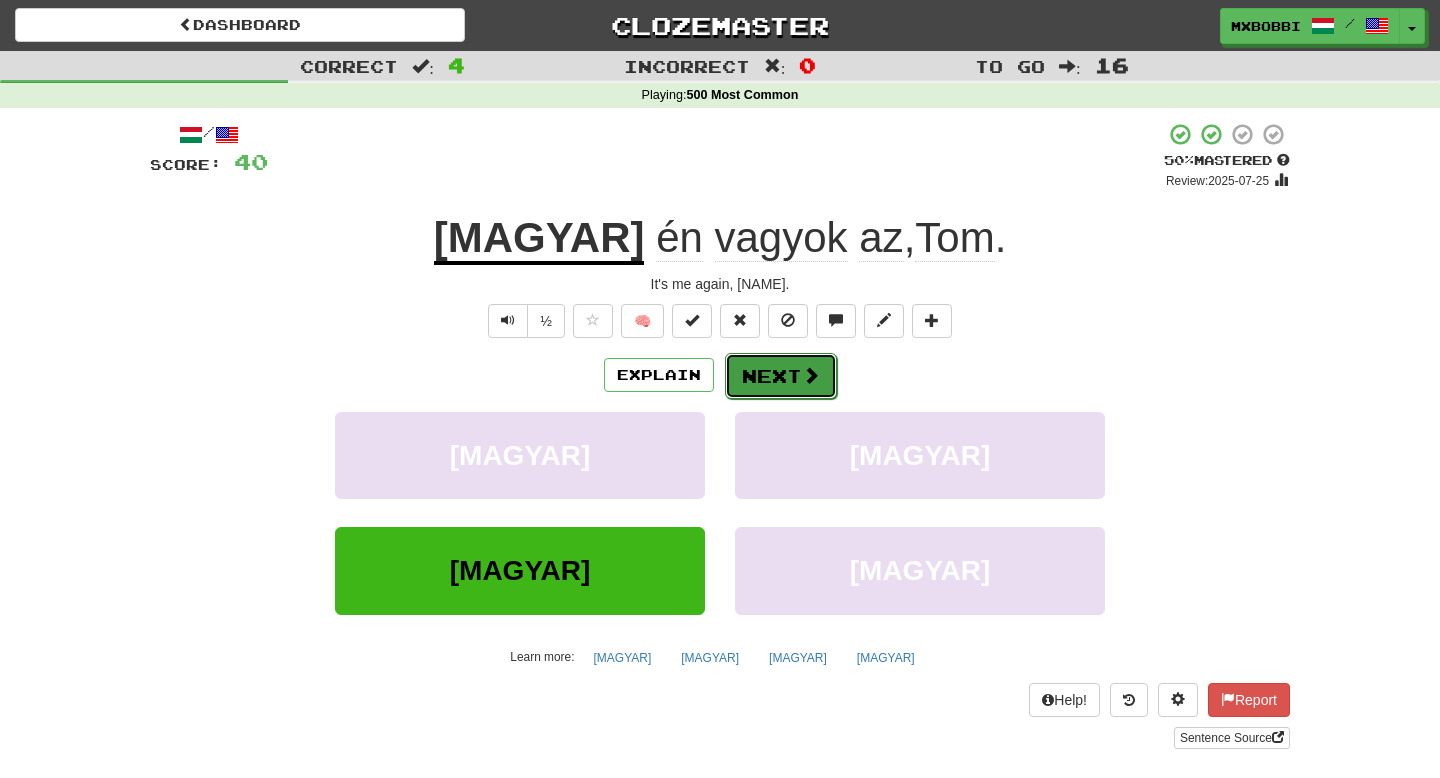 click on "Next" at bounding box center (781, 376) 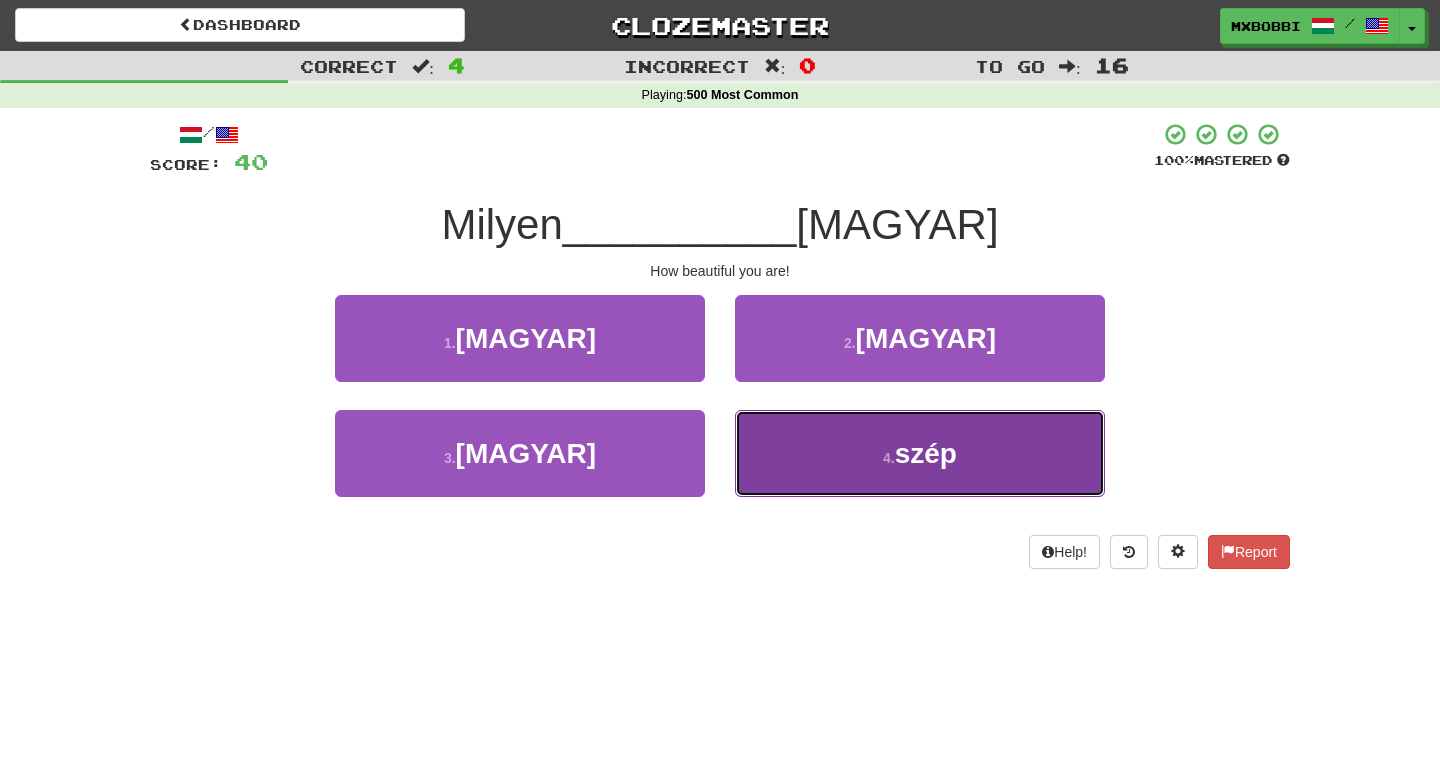 click on "4 .  [MAGYAR]" at bounding box center (920, 453) 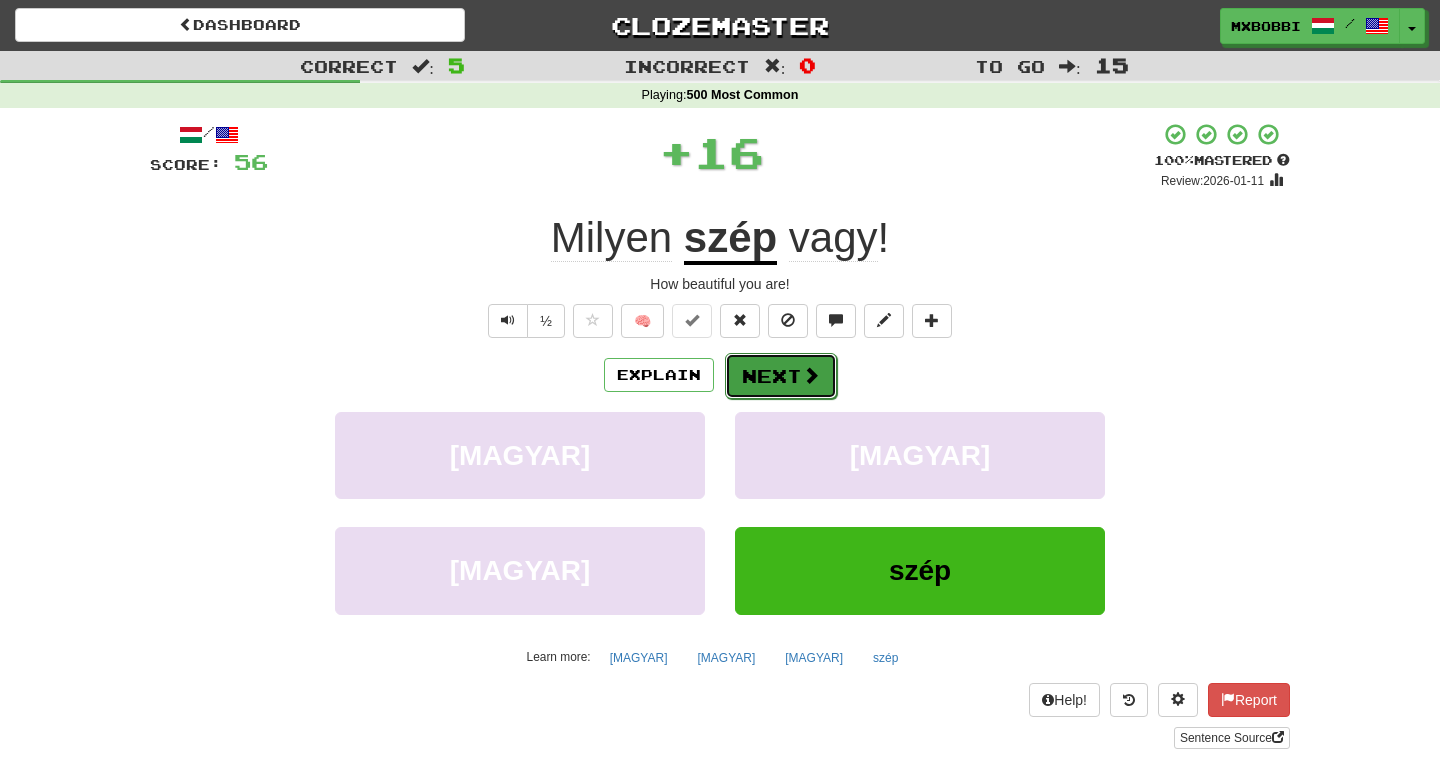 click on "Next" at bounding box center [781, 376] 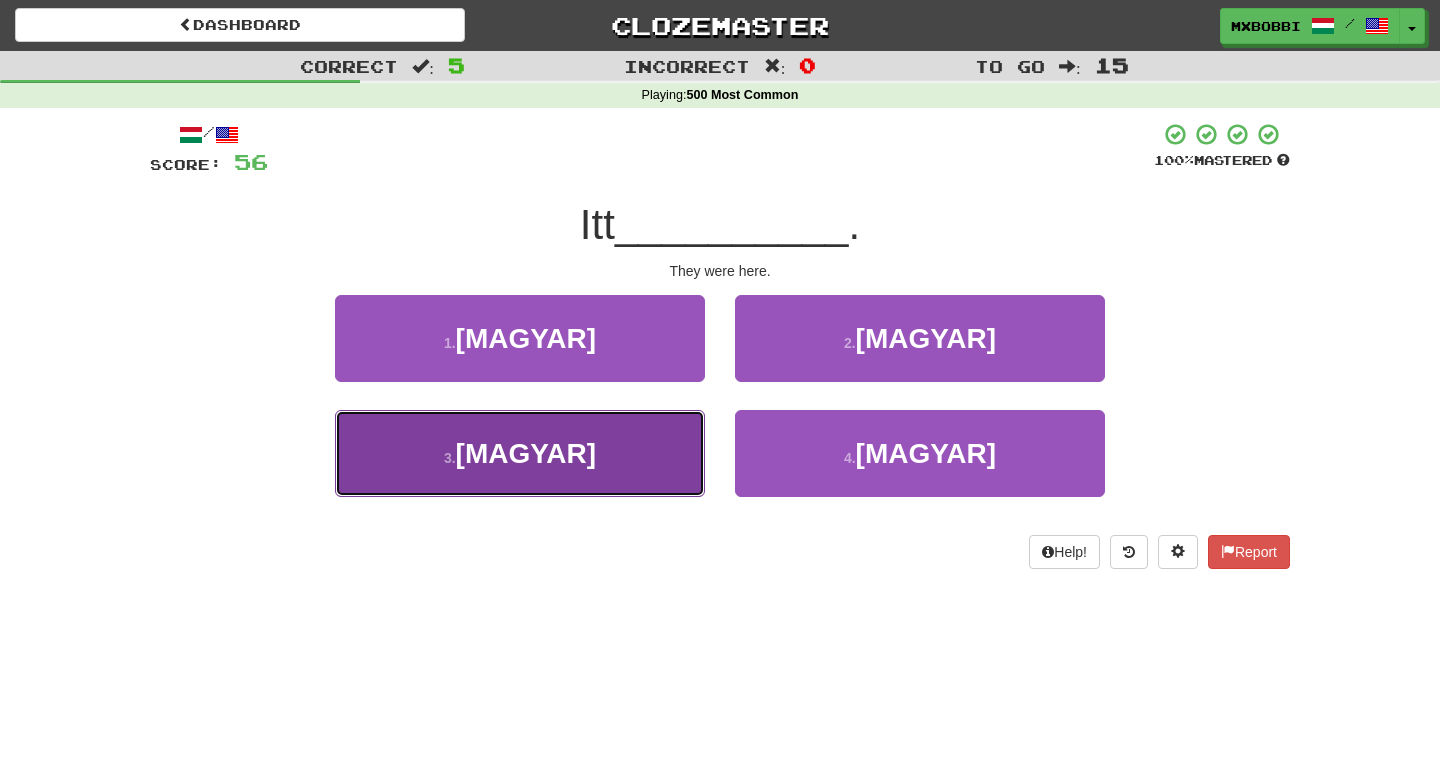 click on "3 .  [MAGYAR]" at bounding box center (520, 453) 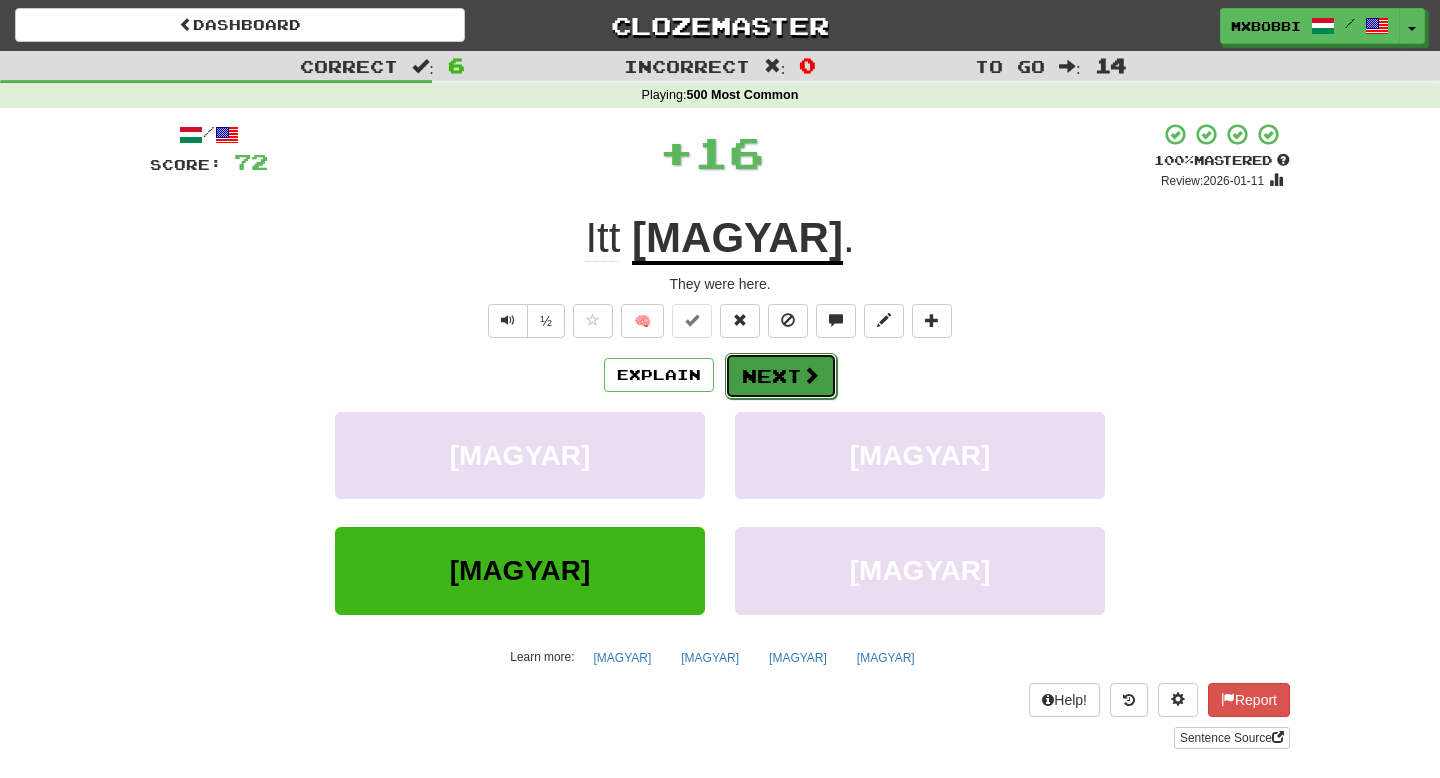 click on "Next" at bounding box center [781, 376] 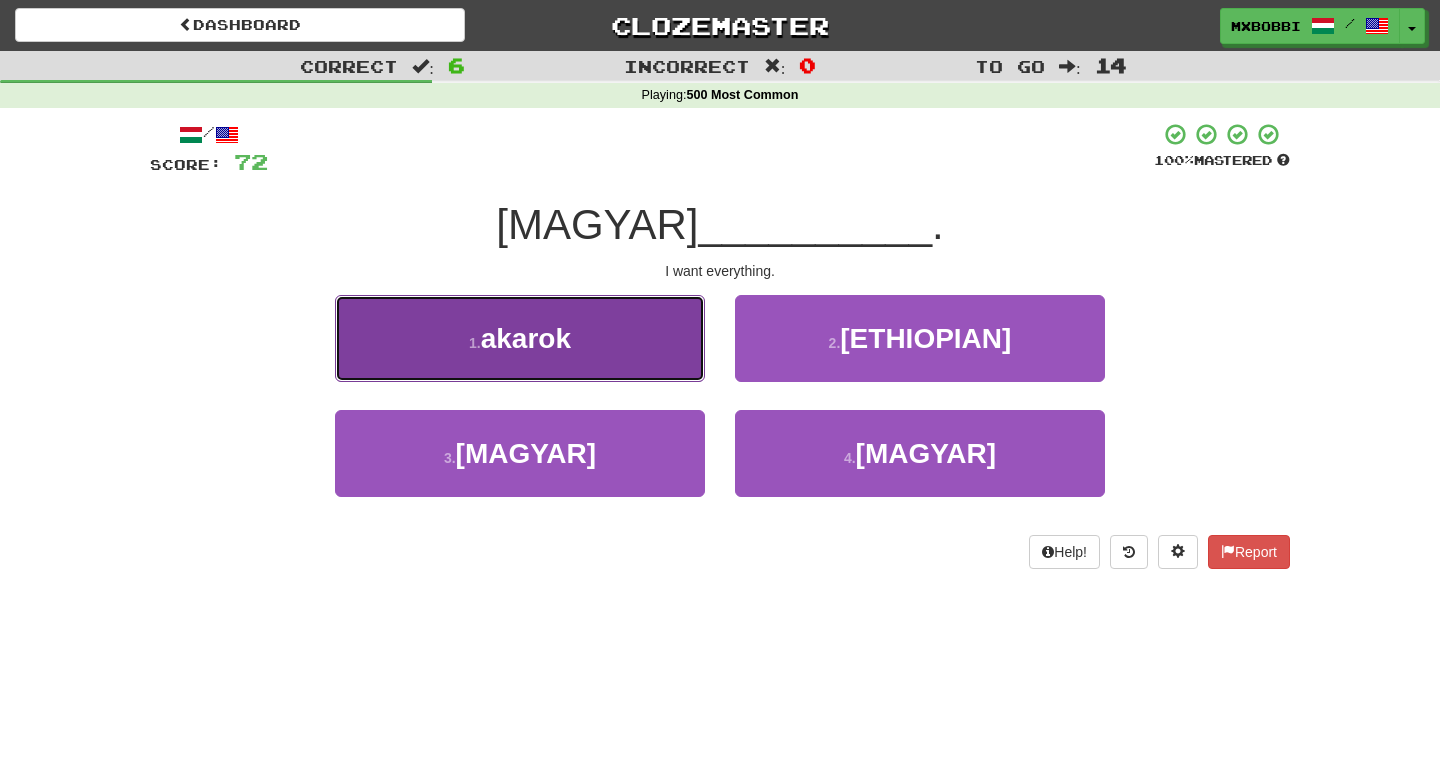 click on "1 .  [MAGYAR]" at bounding box center (520, 338) 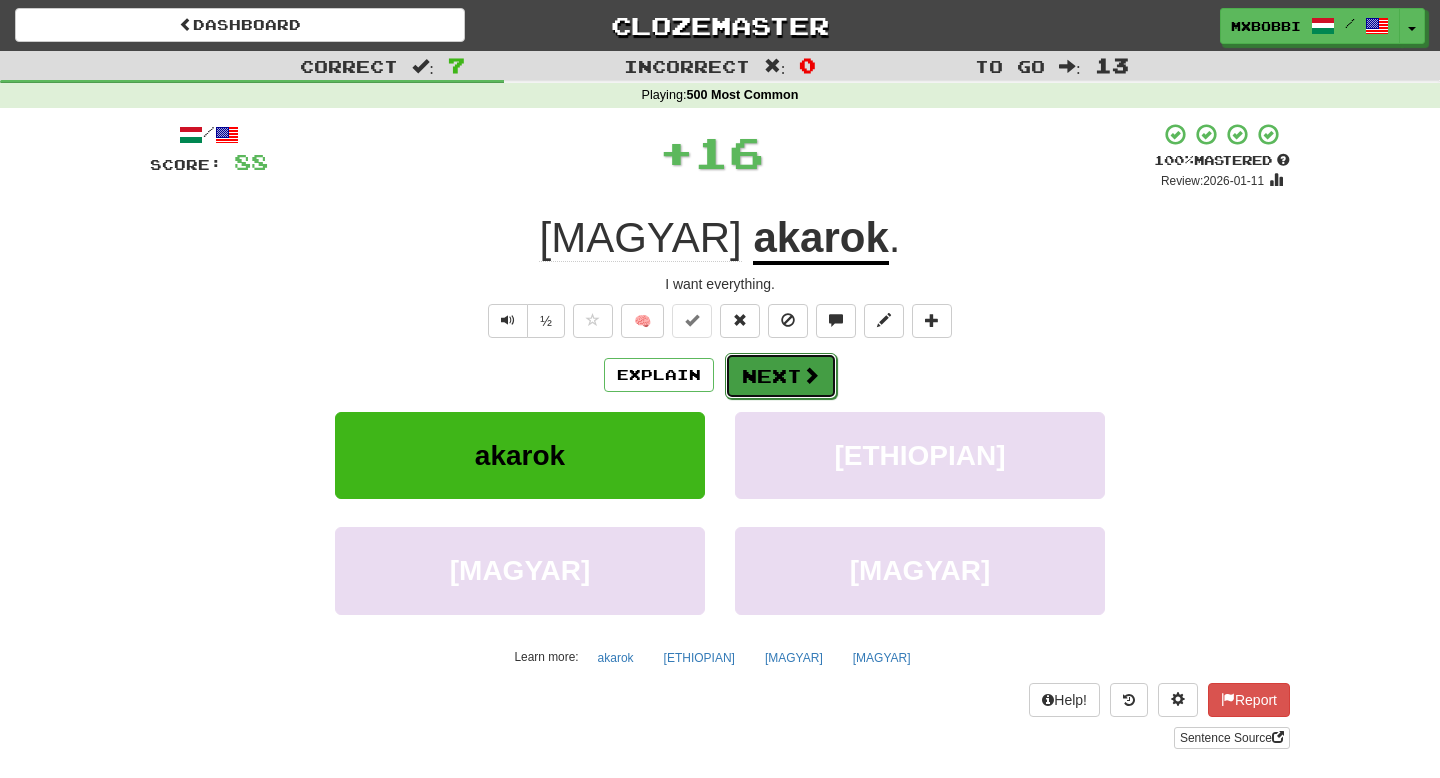 click on "Next" at bounding box center [781, 376] 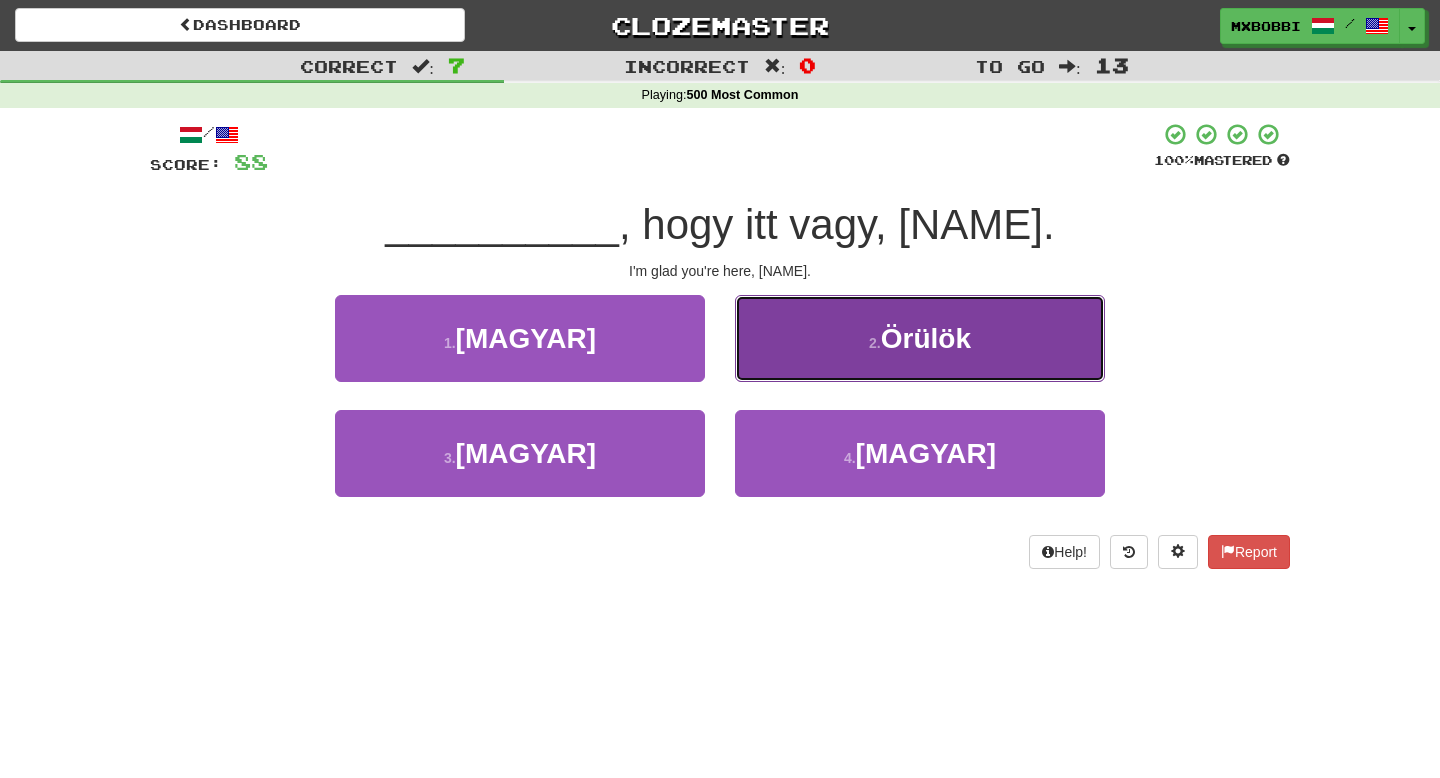 click on "2 .  [MAGYAR]" at bounding box center (920, 338) 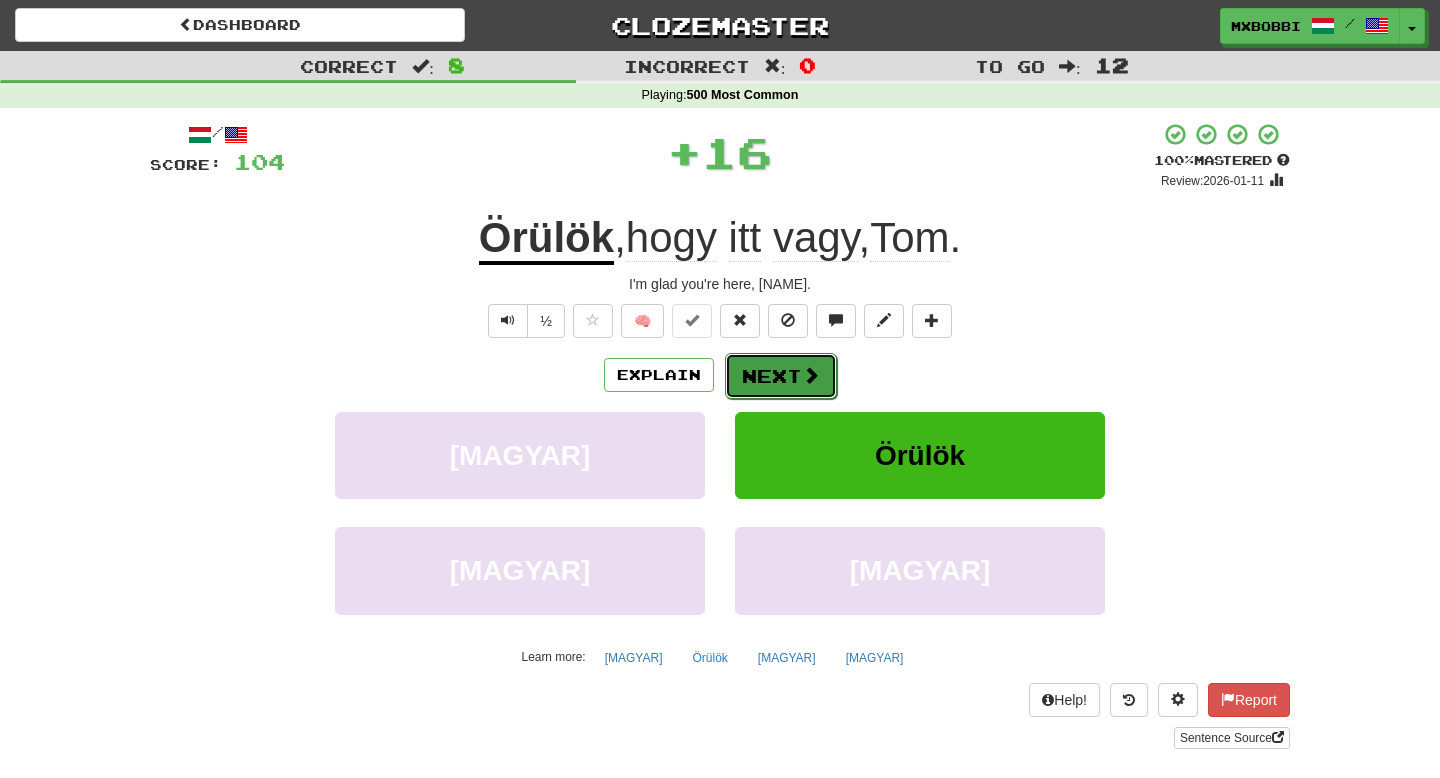 click on "Next" at bounding box center (781, 376) 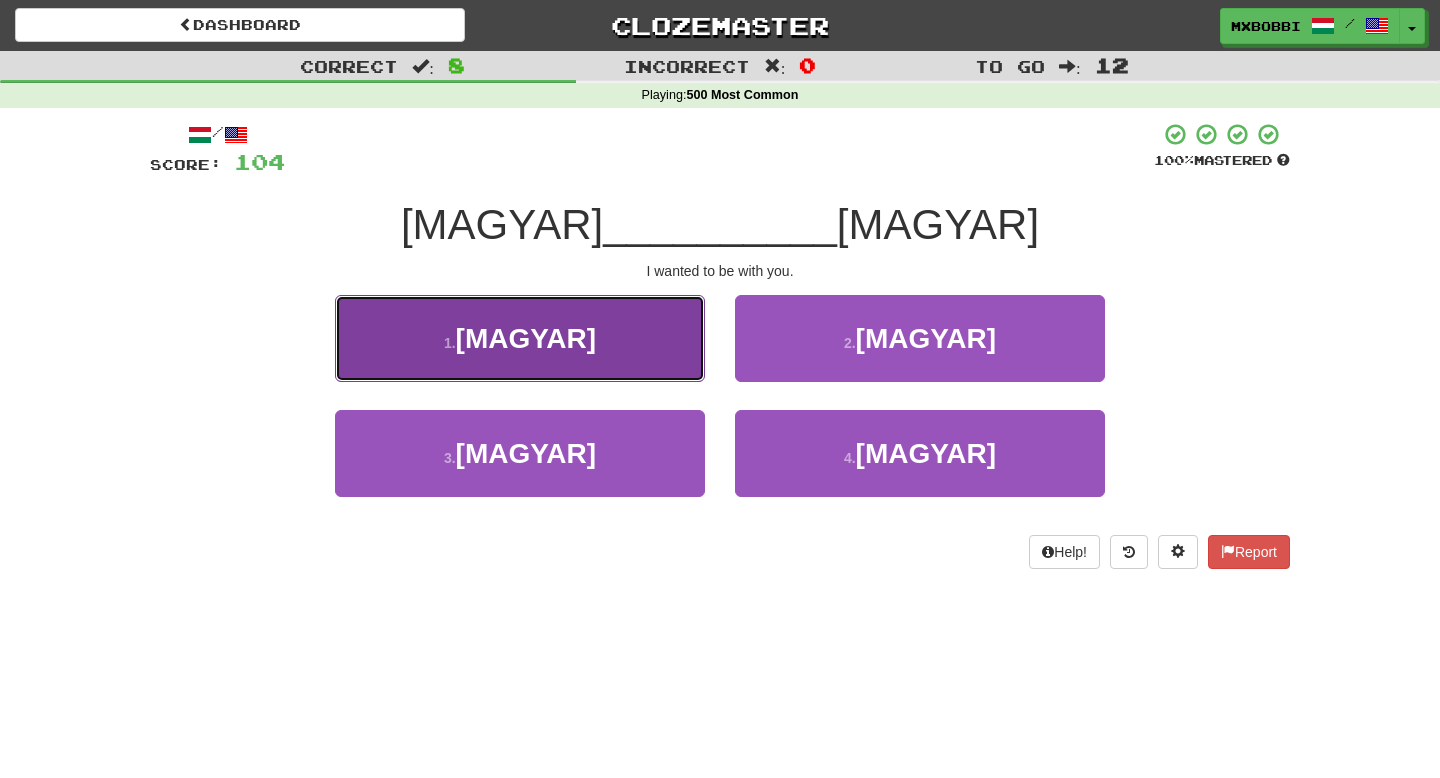 click on "[MAGYAR]" at bounding box center [526, 338] 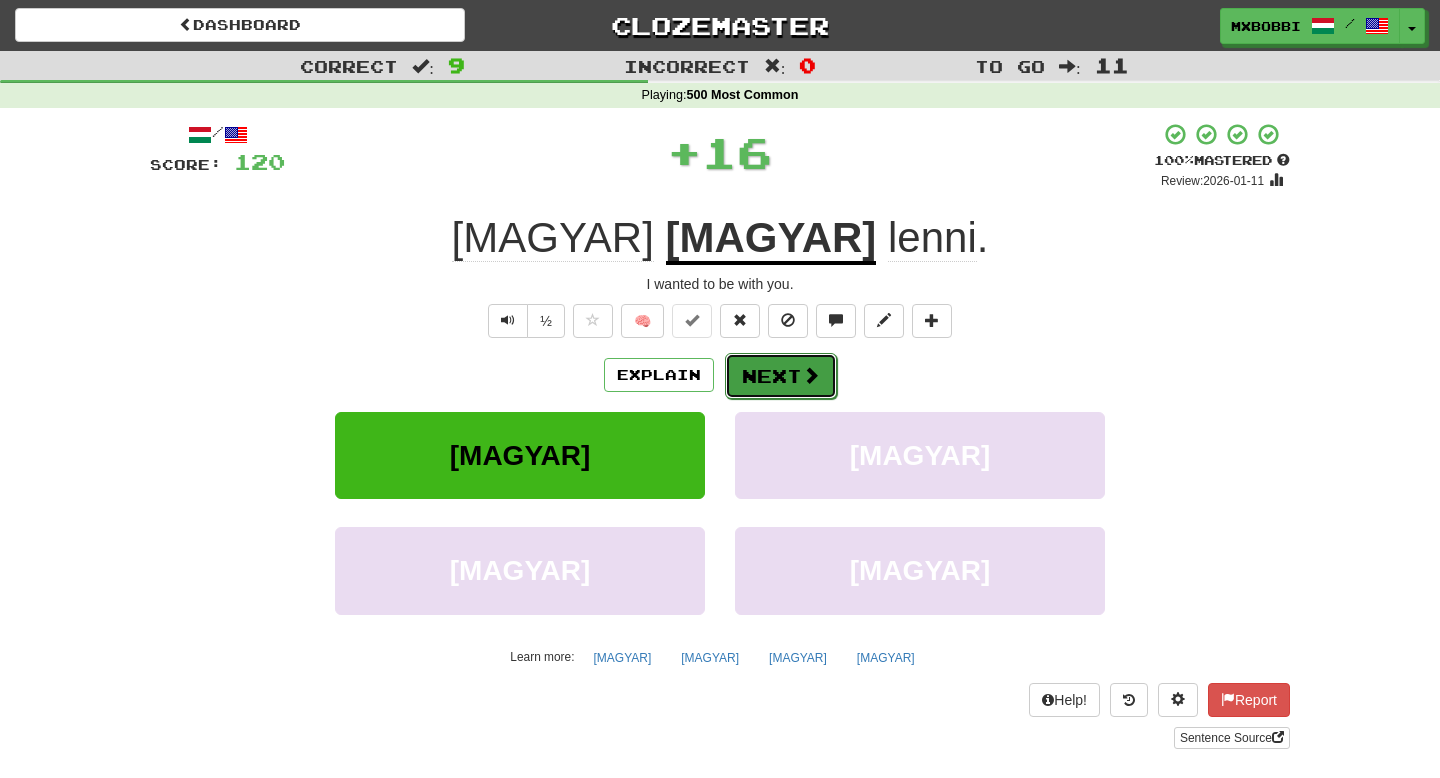 click at bounding box center (811, 375) 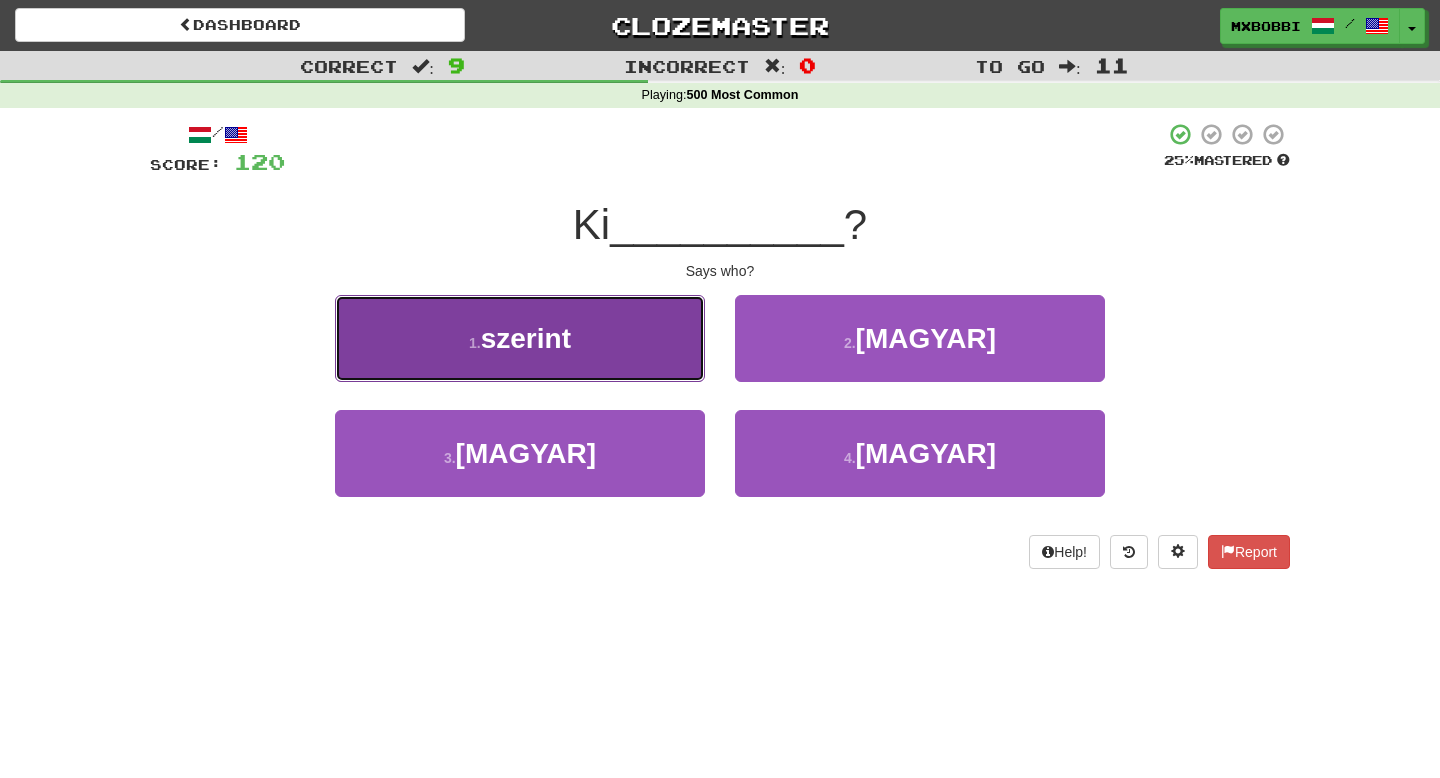 click on "1 .  szerint" at bounding box center [520, 338] 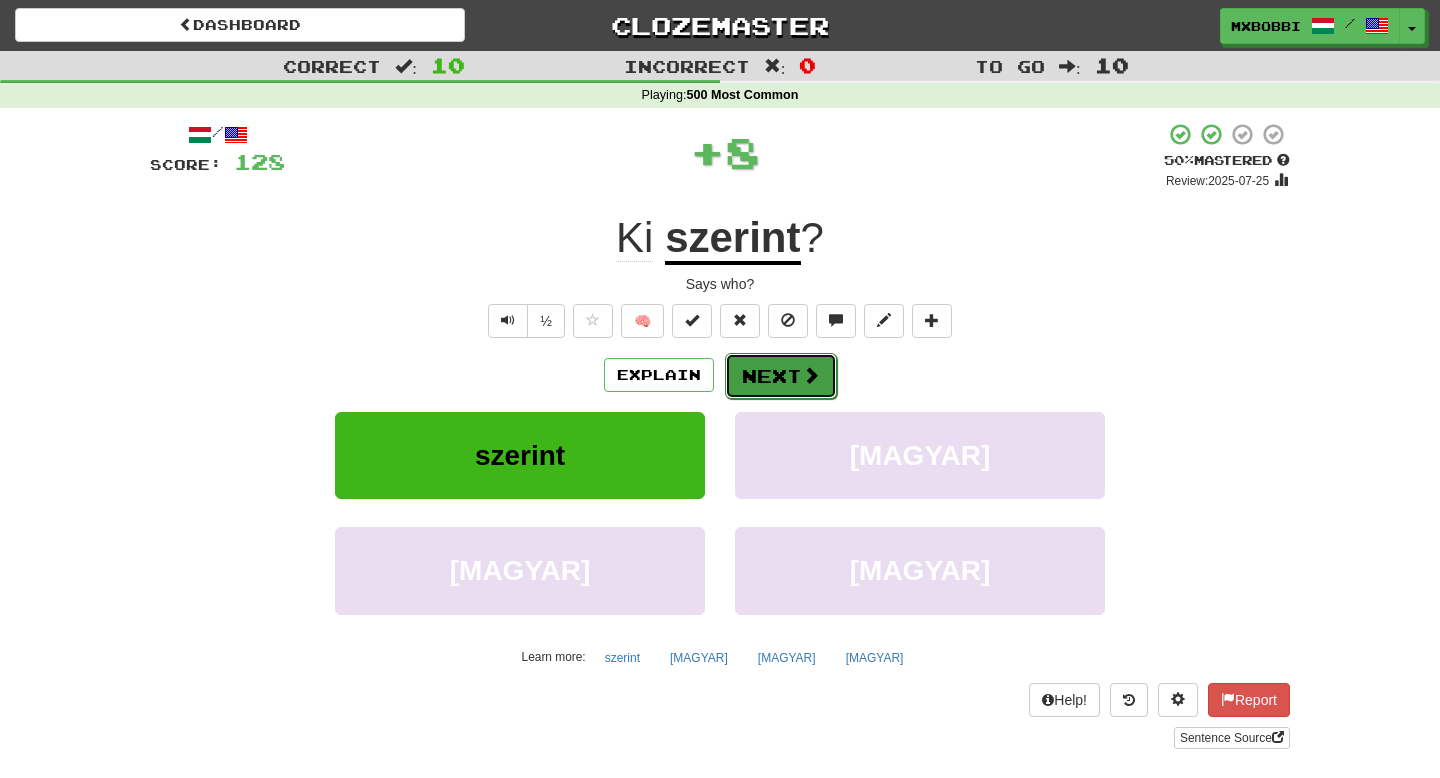 click on "Next" at bounding box center [781, 376] 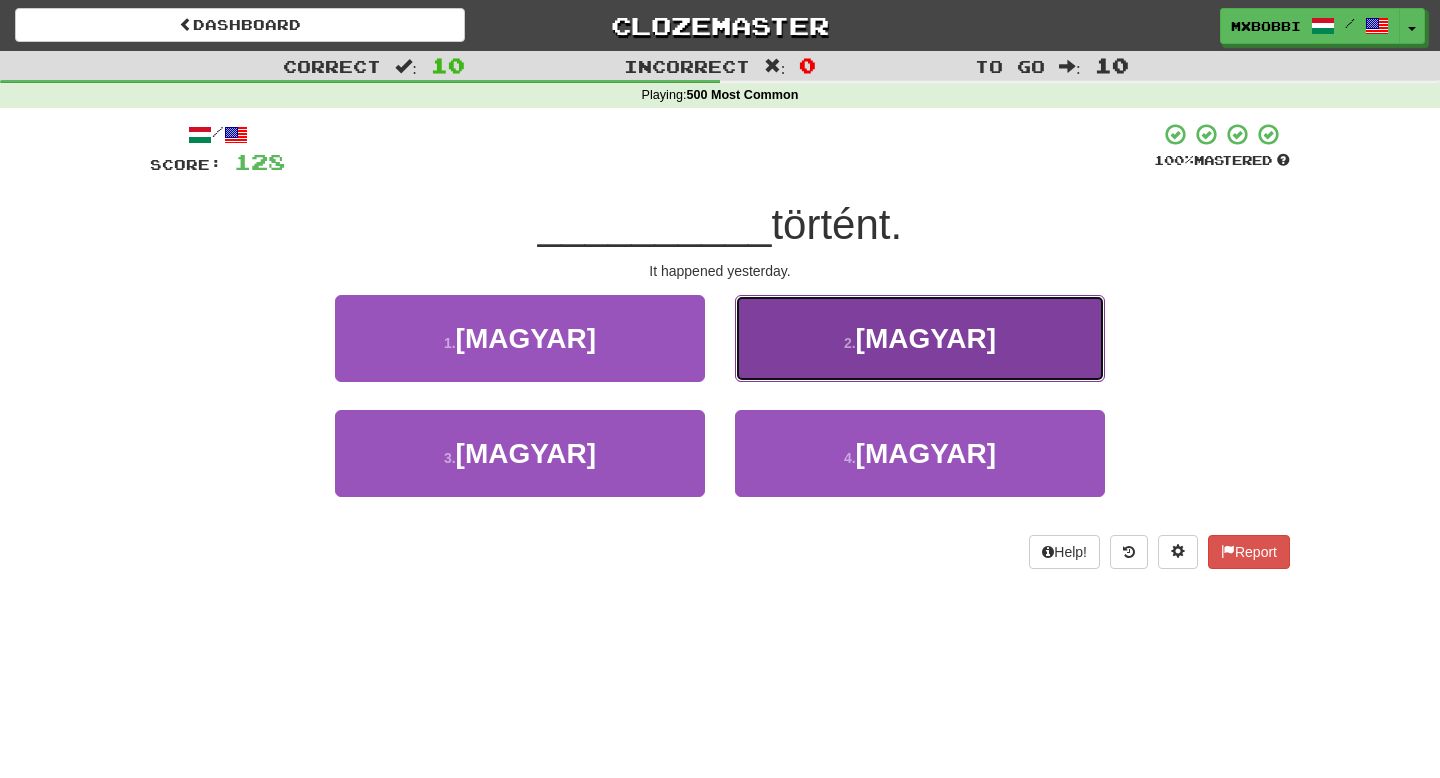 click on "2 .  [MAGYAR]" at bounding box center (920, 338) 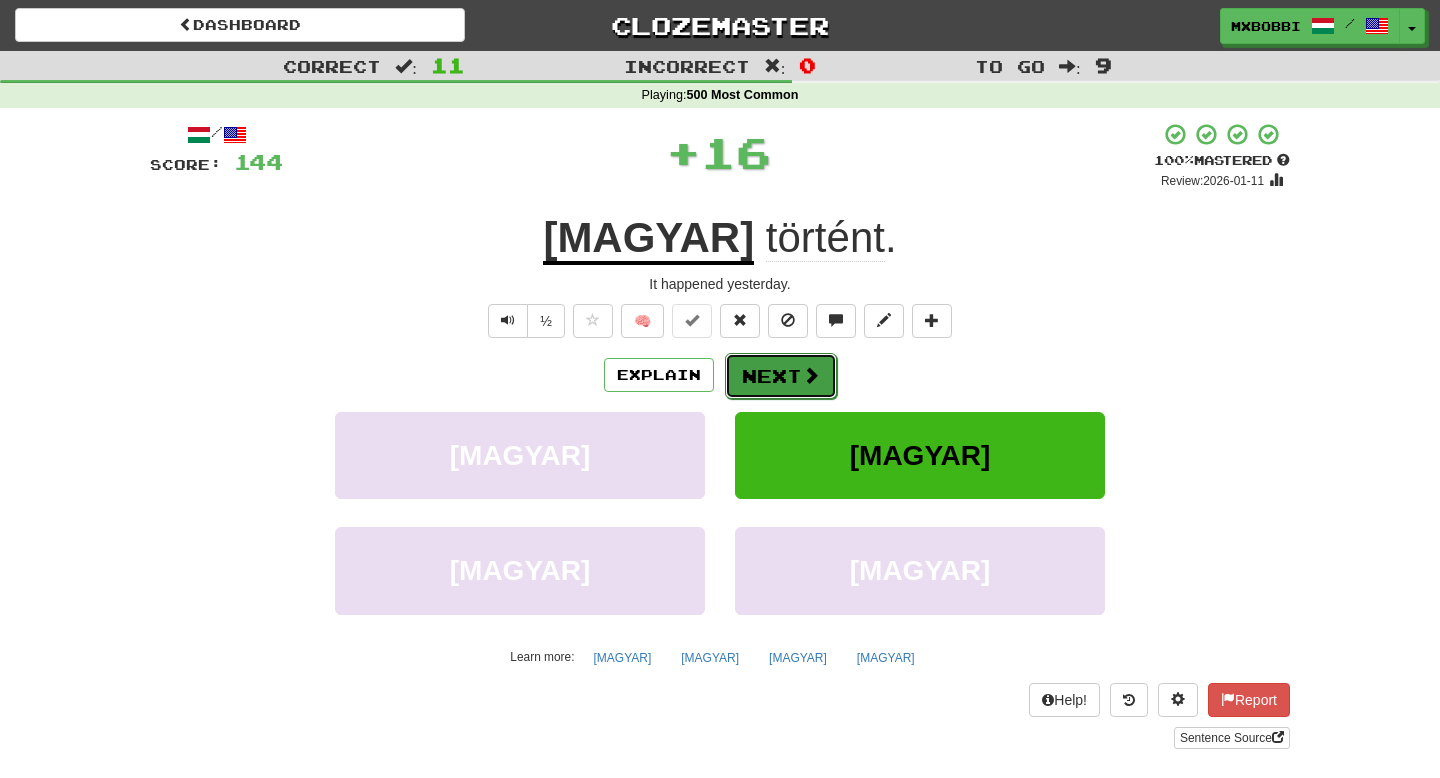 click on "Next" at bounding box center [781, 376] 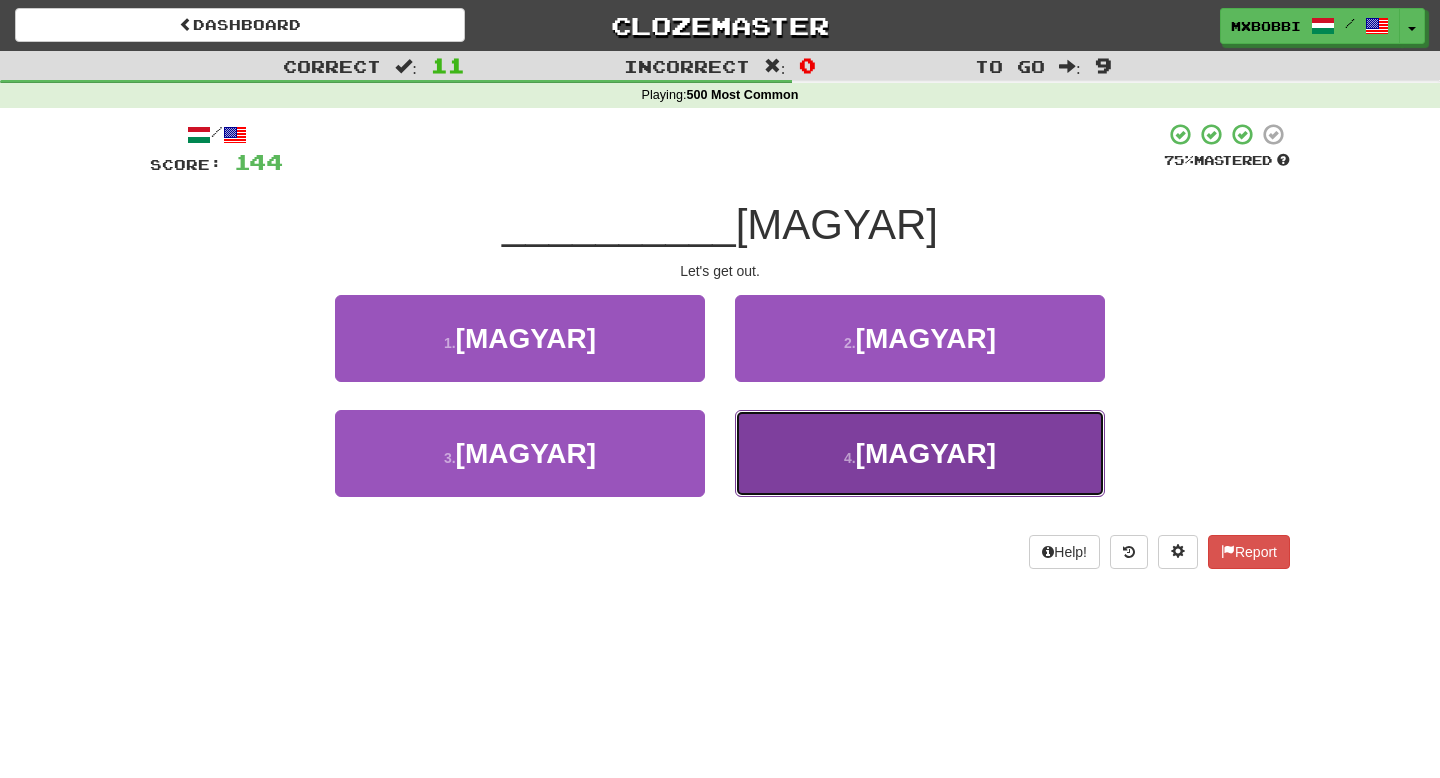click on "4 .  [MAGYAR]" at bounding box center [920, 453] 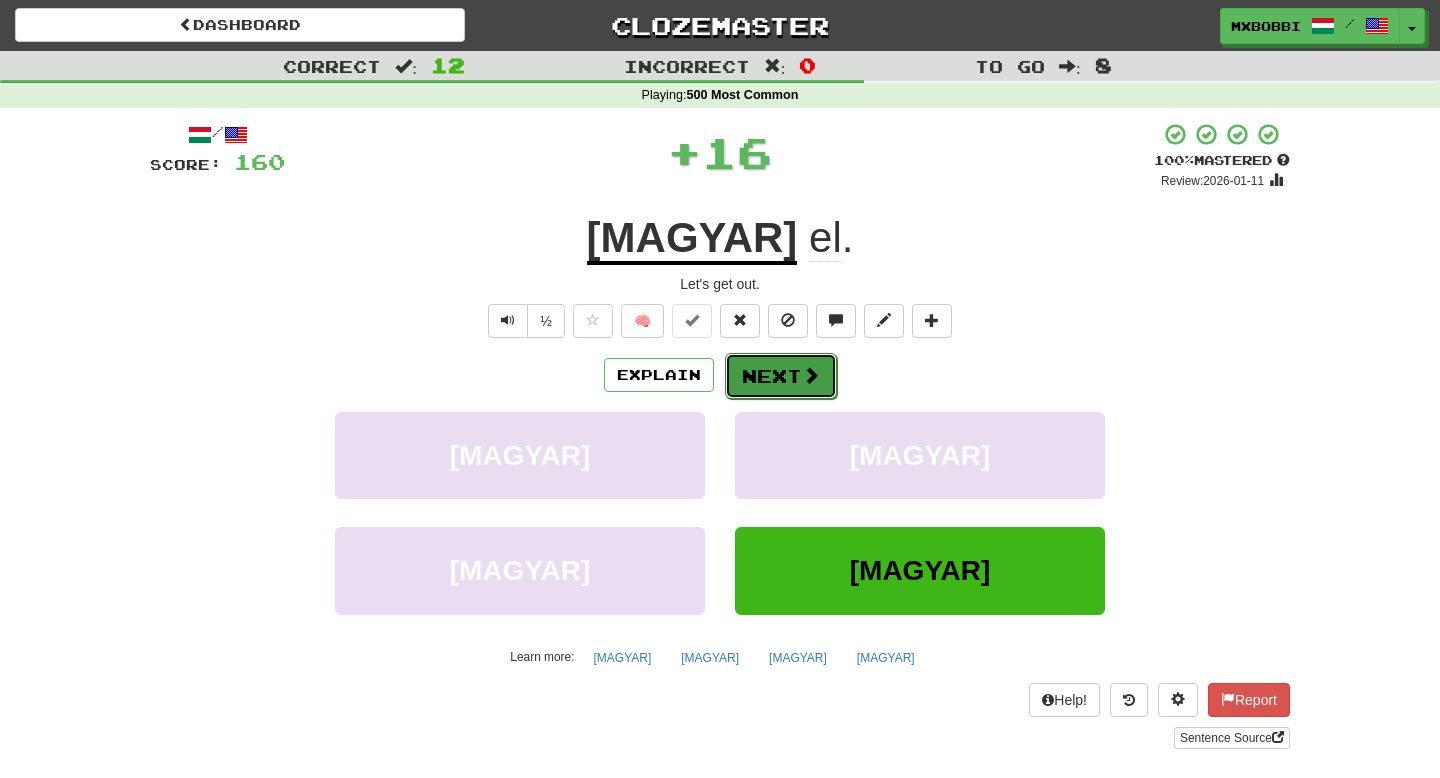 click on "Next" at bounding box center [781, 376] 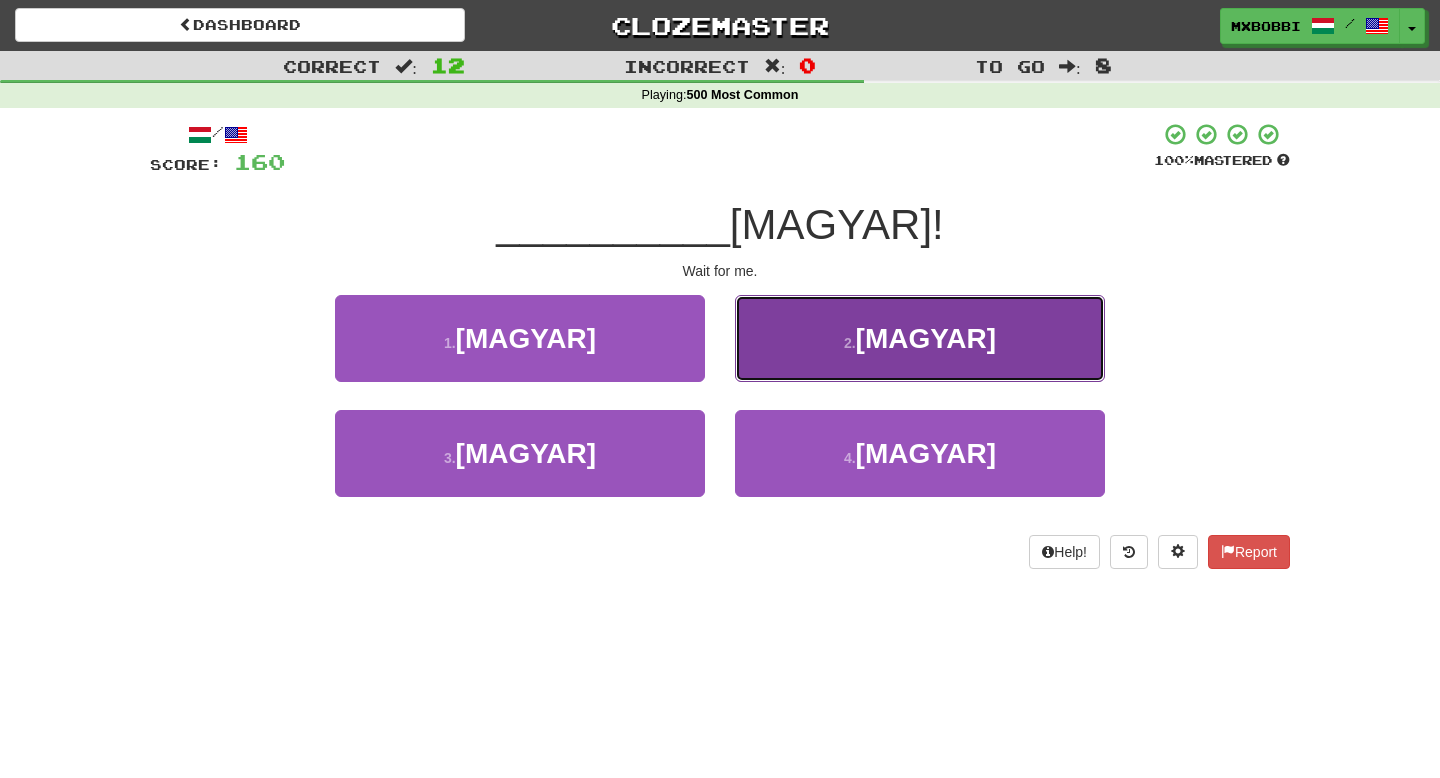 click on "2 .  [MAGYAR]" at bounding box center [920, 338] 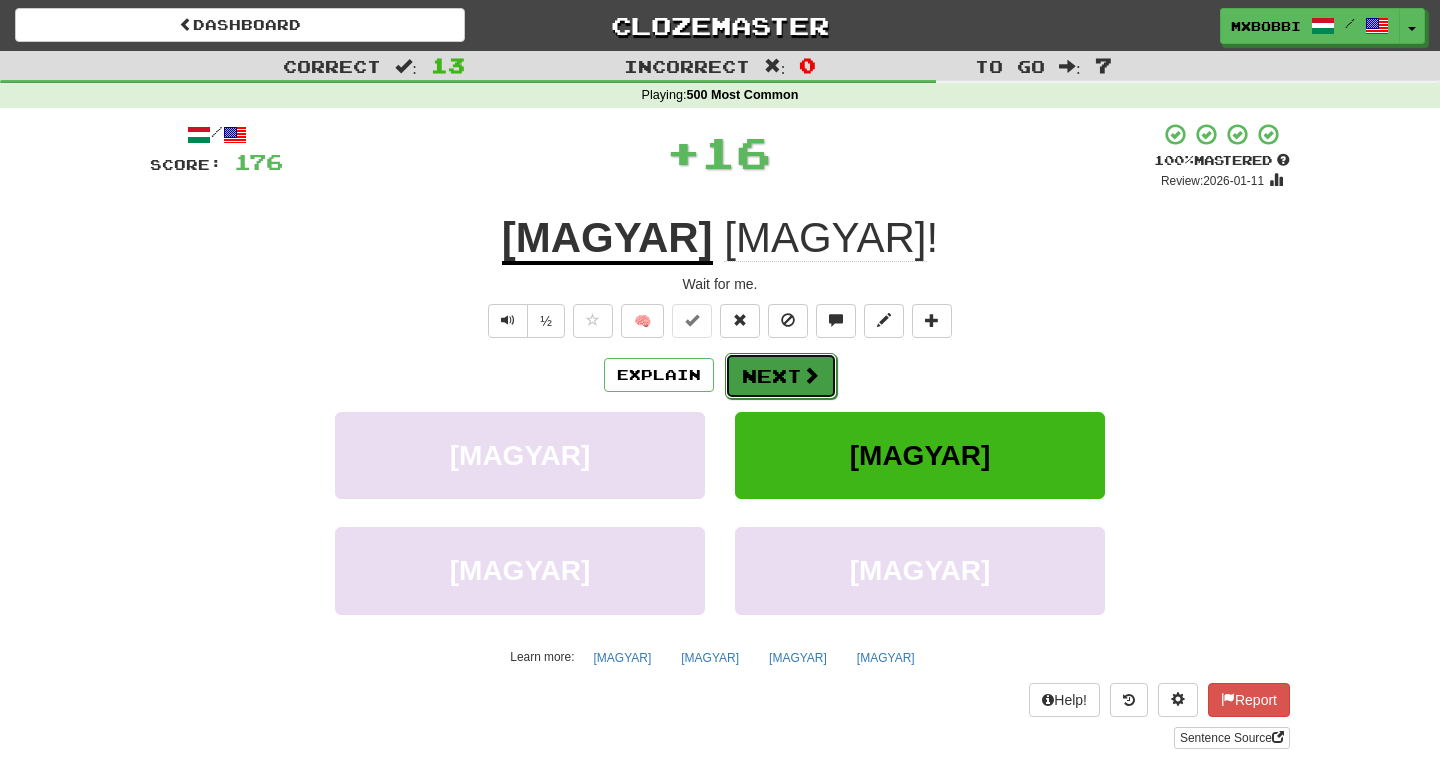 click on "Next" at bounding box center [781, 376] 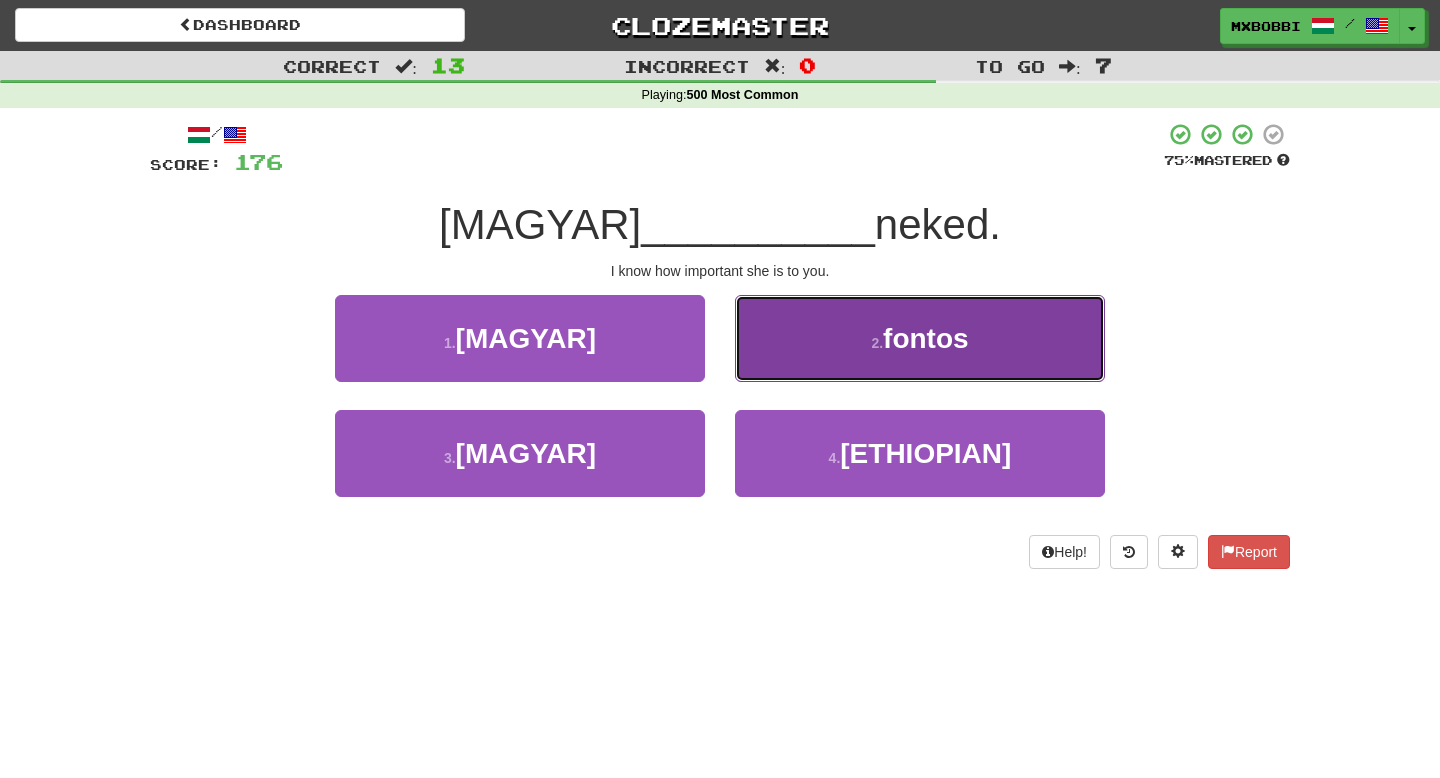 click on "2 .  [MAGYAR]" at bounding box center [920, 338] 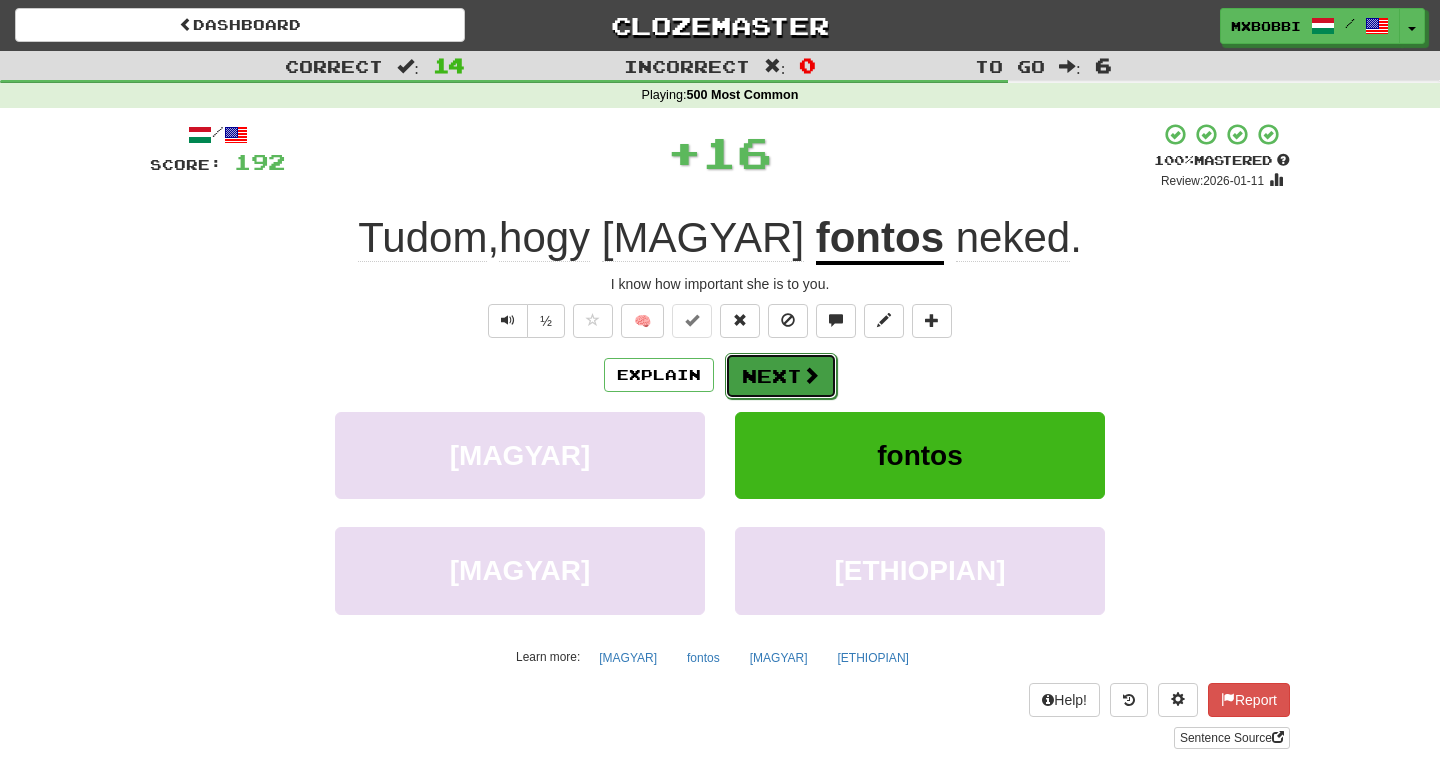 click on "Next" at bounding box center [781, 376] 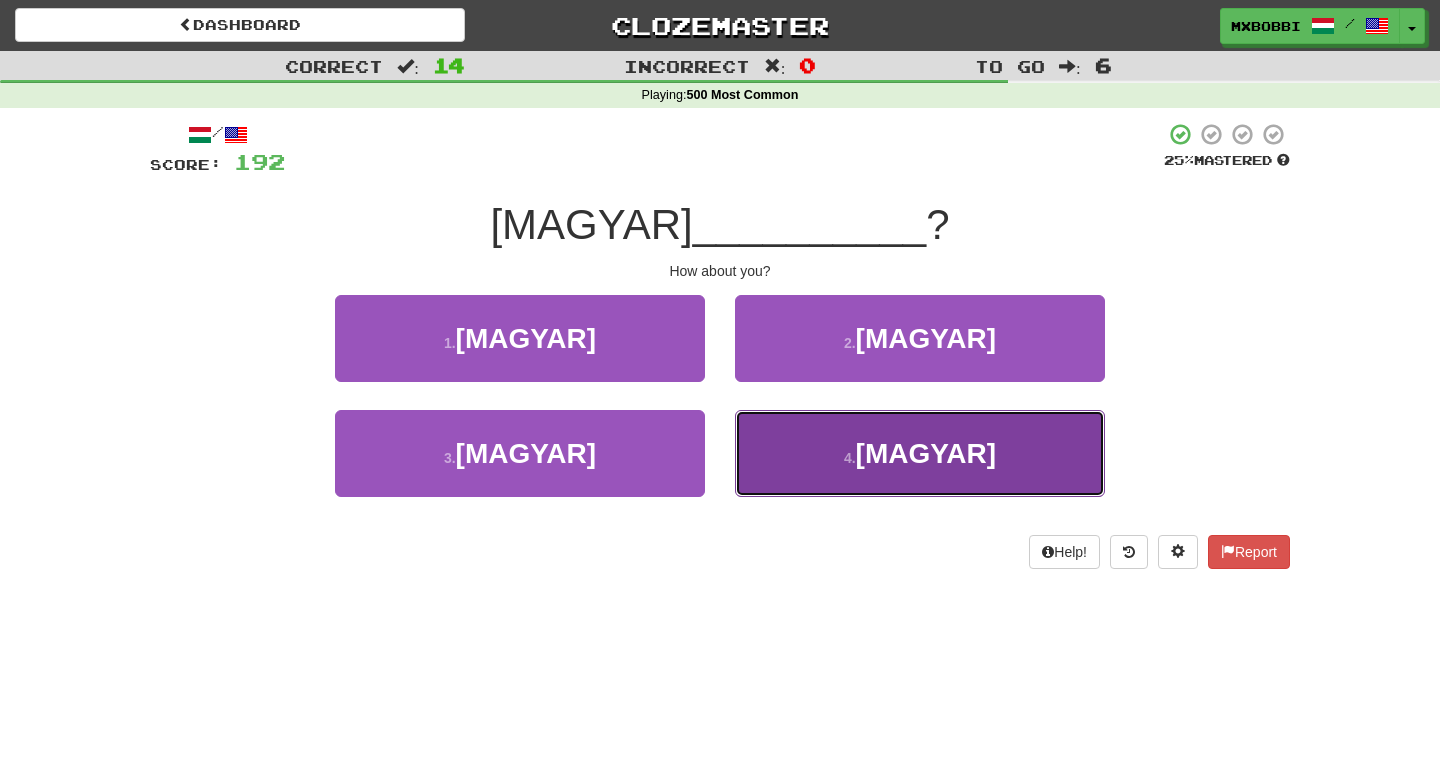 click on "4 .  [MAGYAR]" at bounding box center [920, 453] 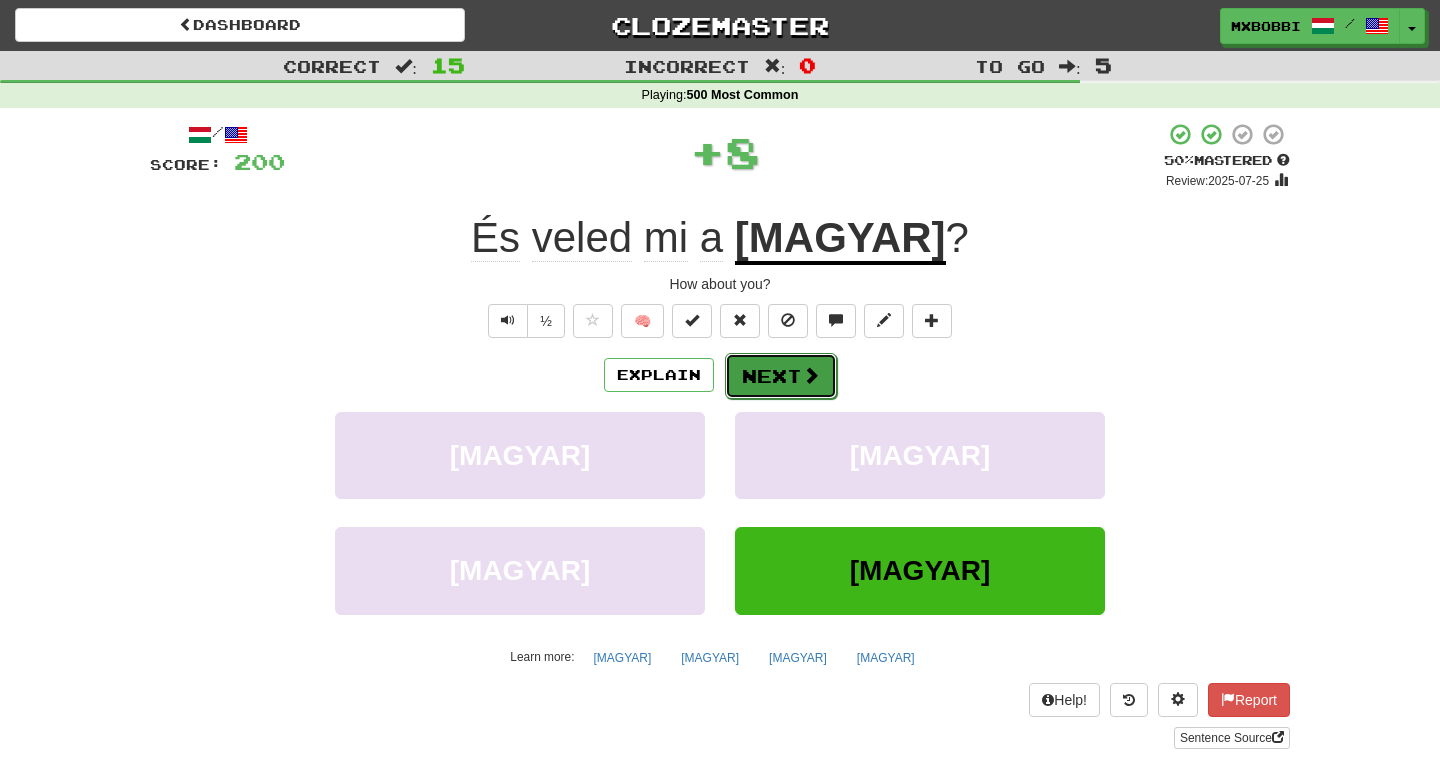 click on "Next" at bounding box center [781, 376] 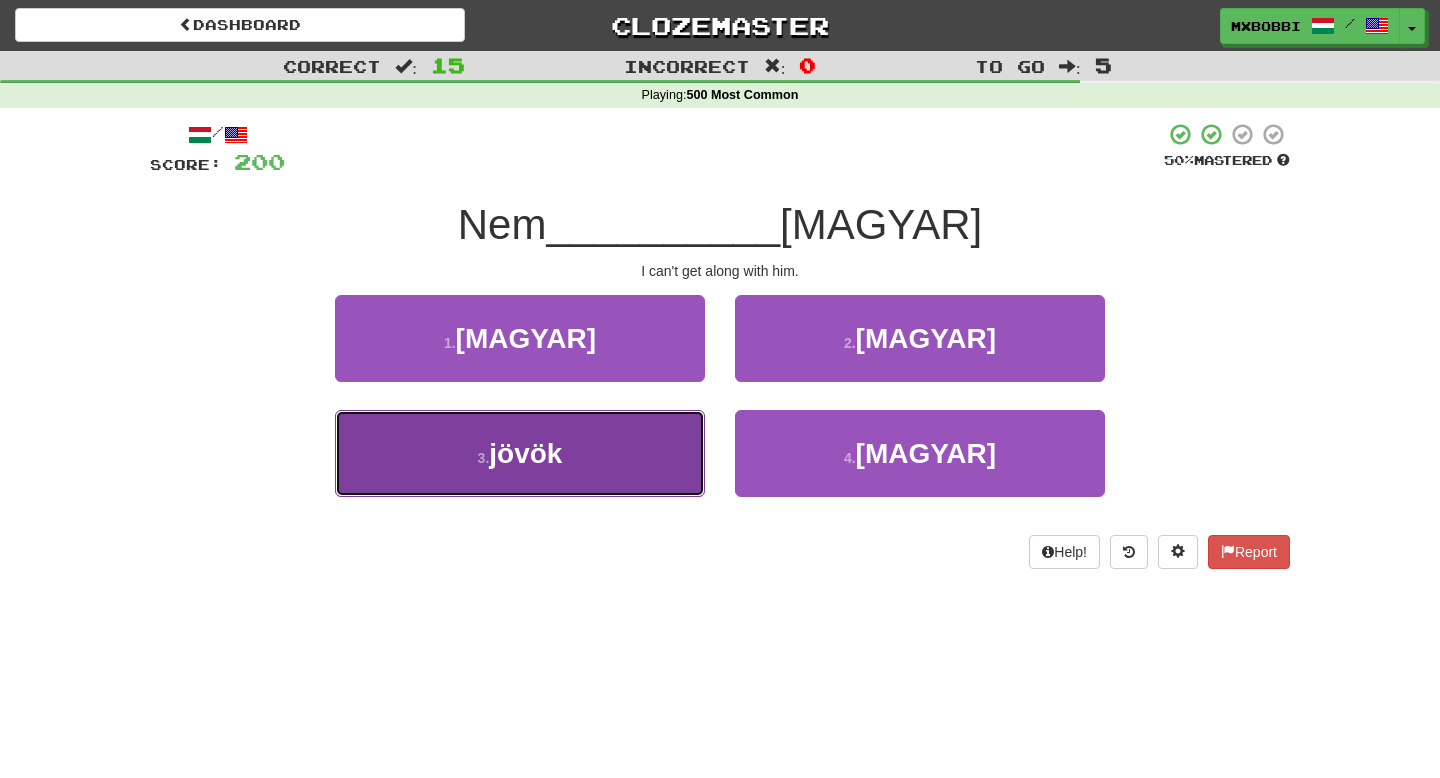 click on "3 .  [MAGYAR]" at bounding box center (520, 453) 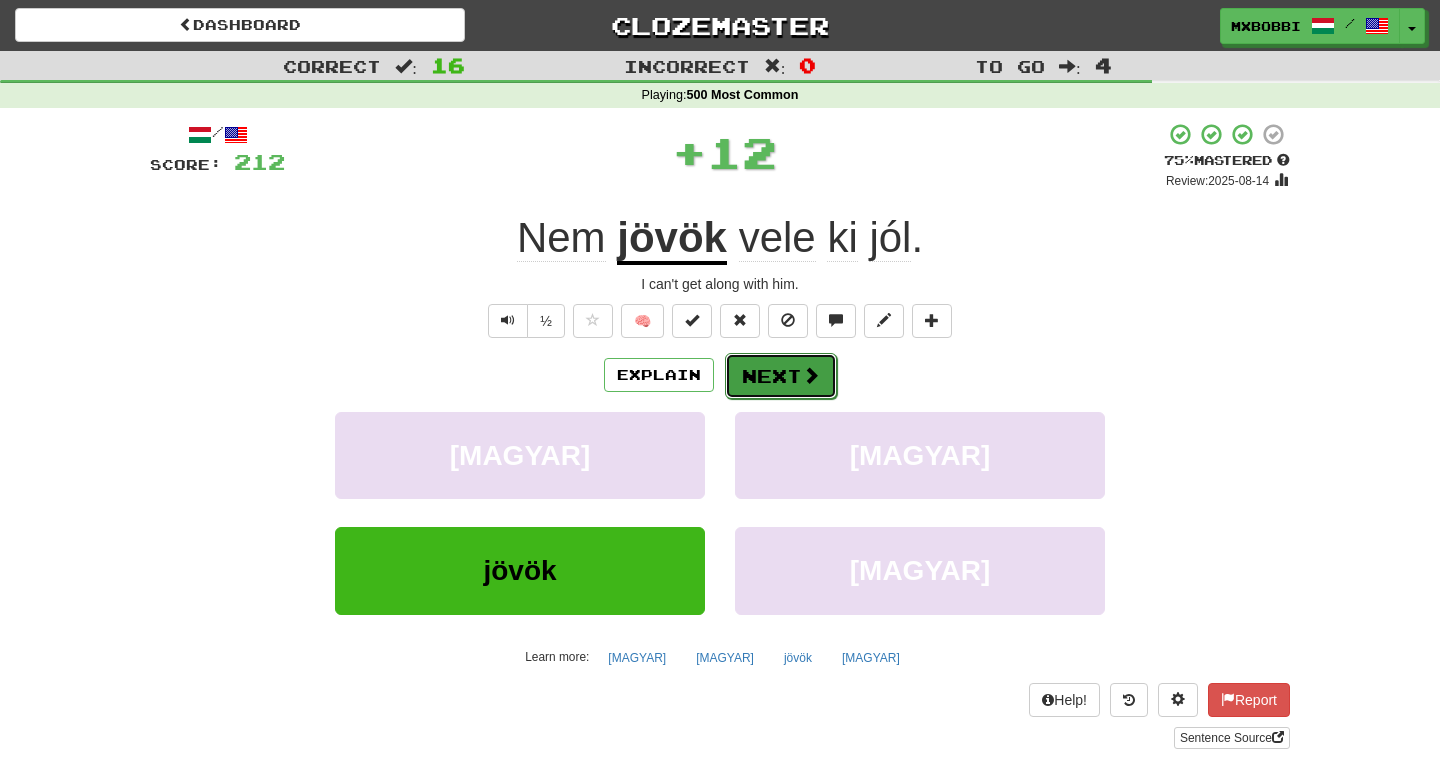 click at bounding box center [811, 375] 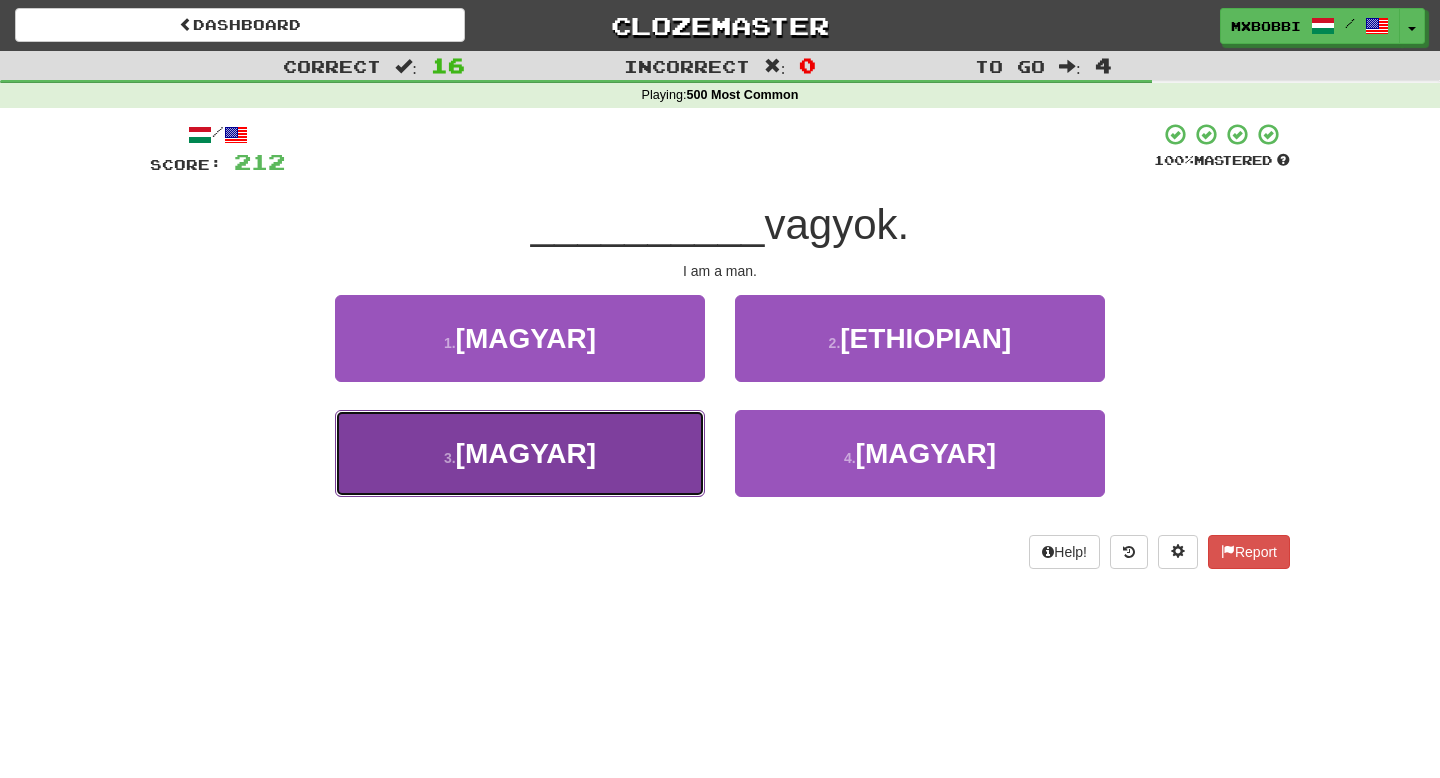 click on "3 .  [MAGYAR]" at bounding box center [520, 453] 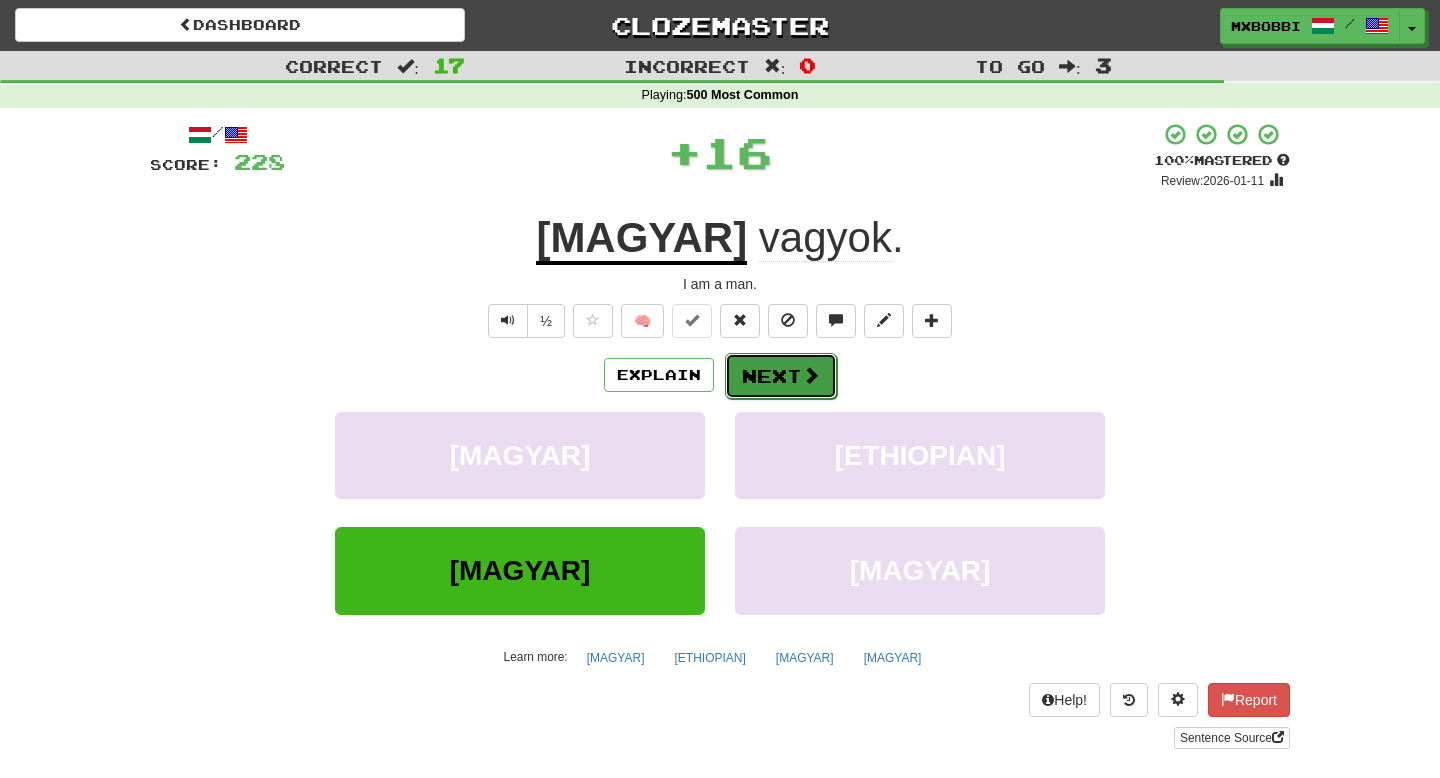 click on "Next" at bounding box center (781, 376) 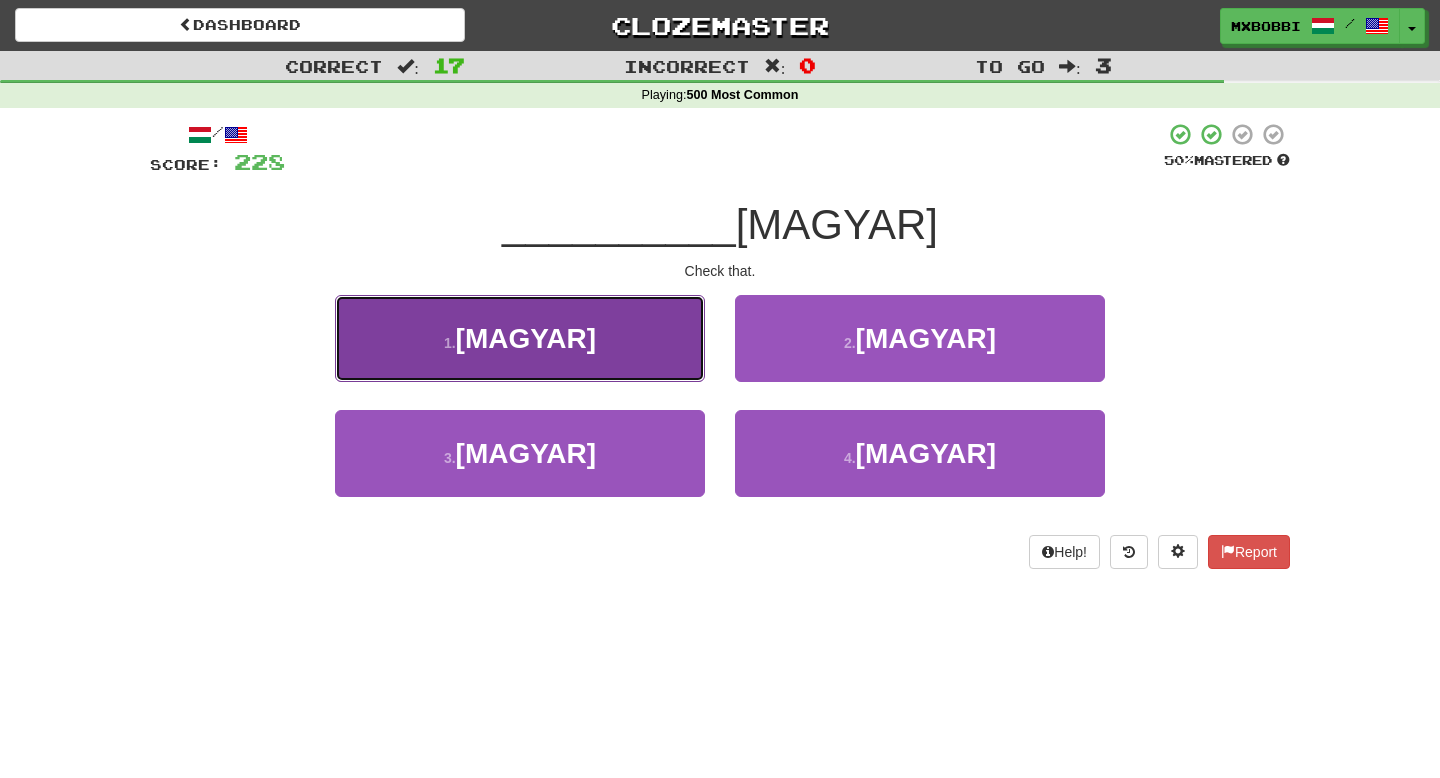 click on "1 .  [MAGYAR]" at bounding box center [520, 338] 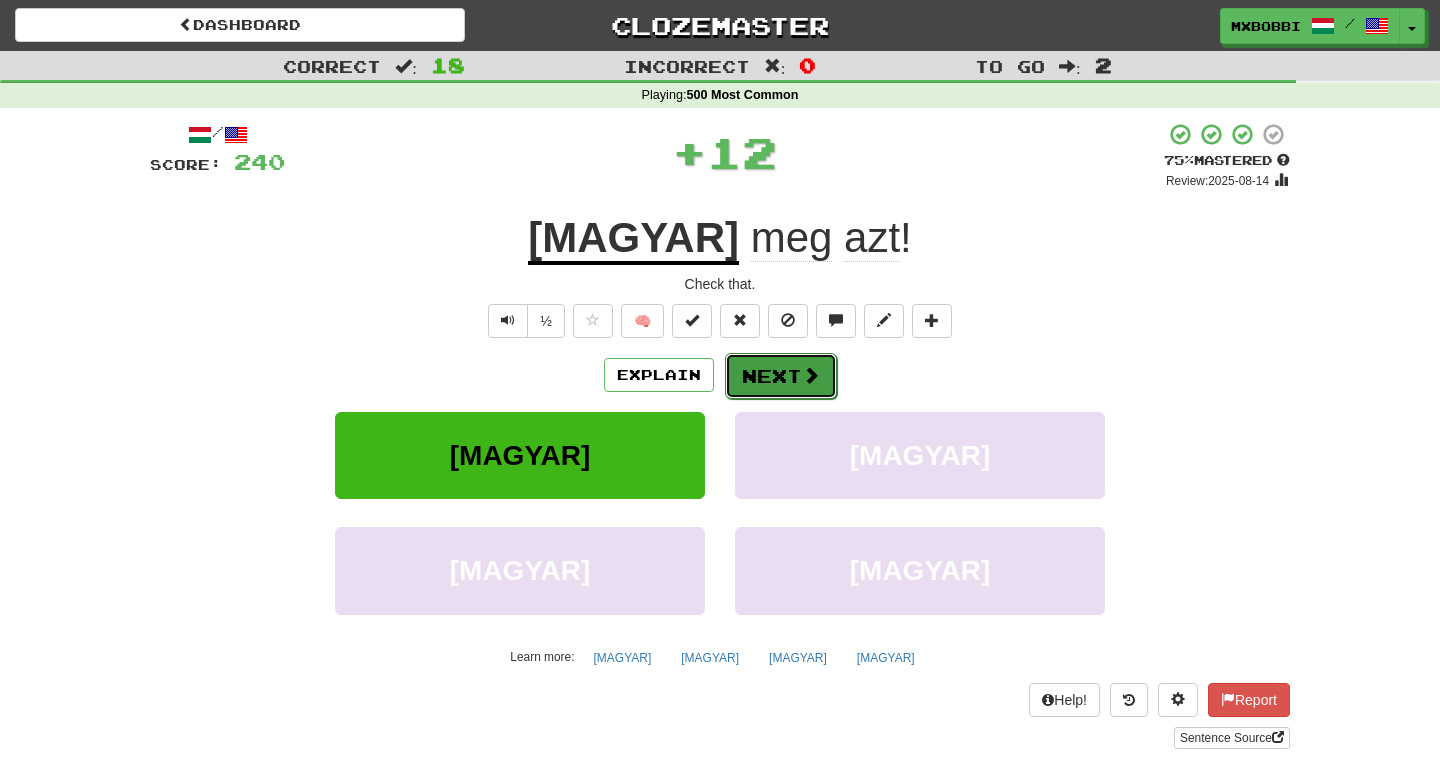 click on "Next" at bounding box center (781, 376) 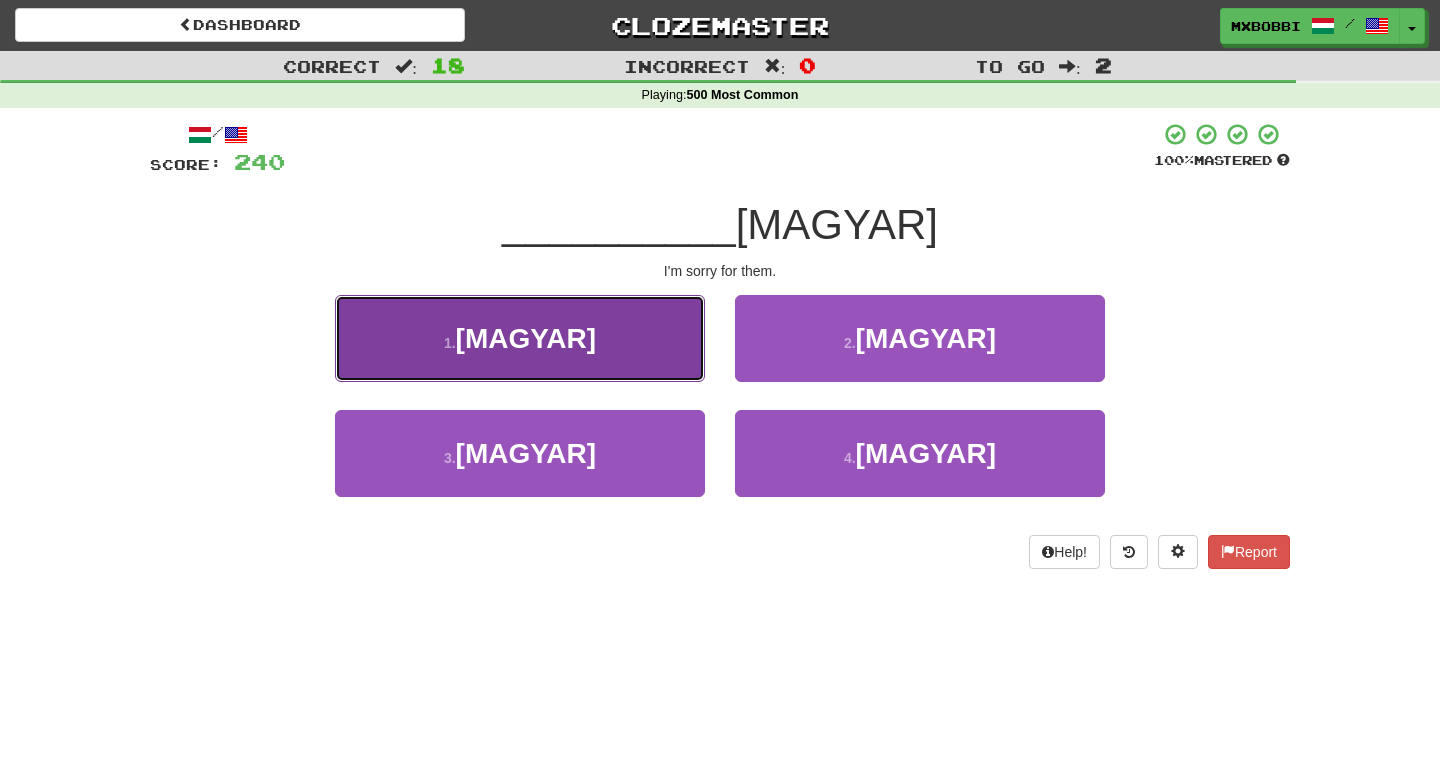 click on "1 .  [MAGYAR]" at bounding box center (520, 338) 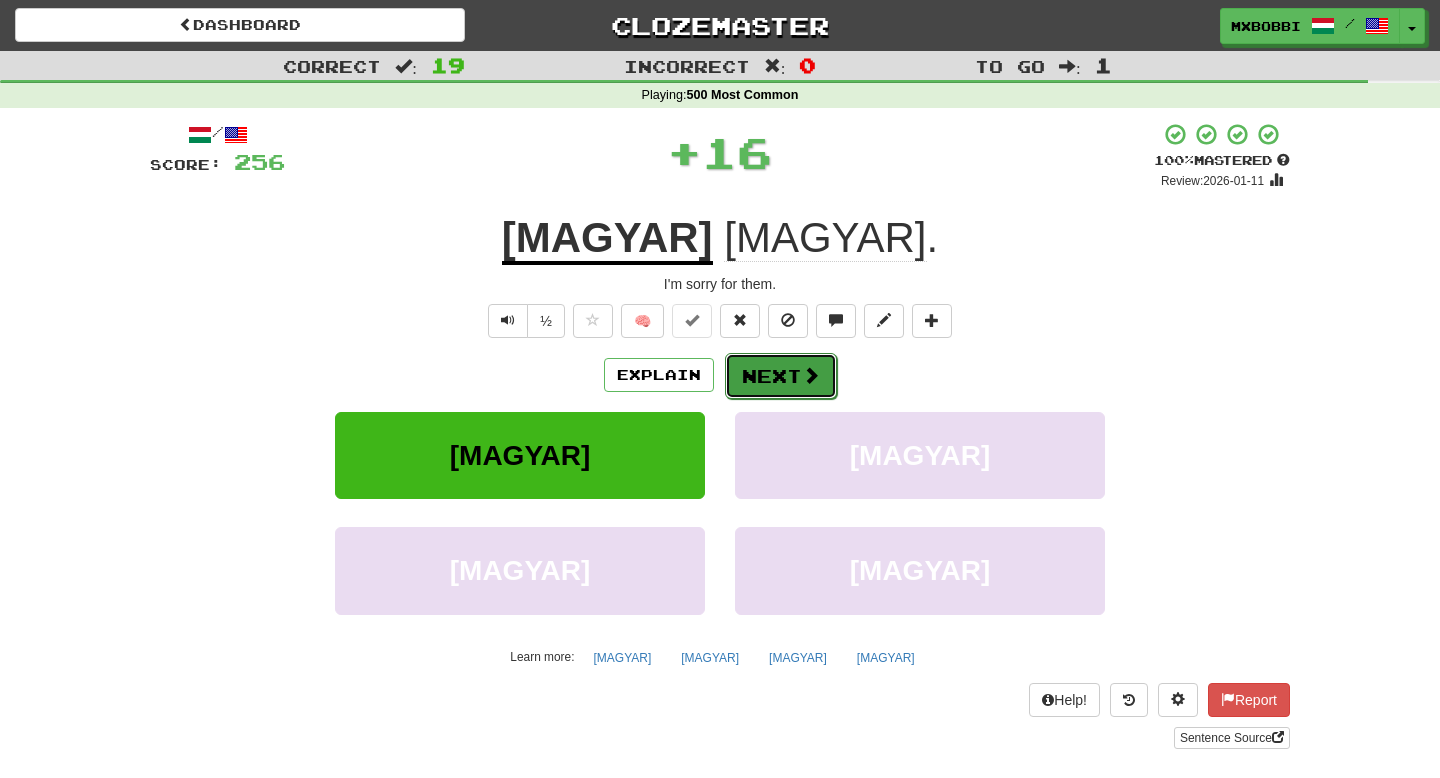 click on "Next" at bounding box center [781, 376] 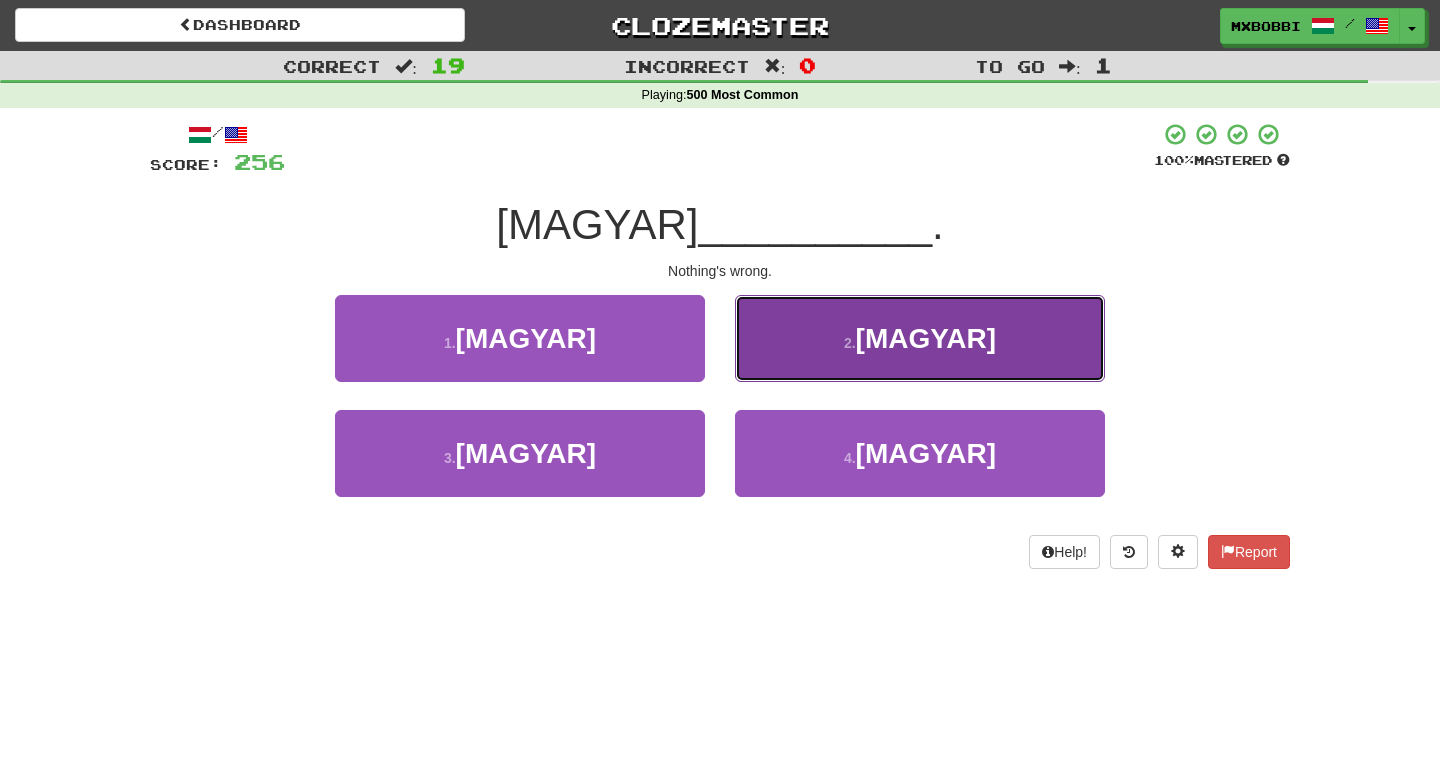 click on "2 .  baj" at bounding box center [920, 338] 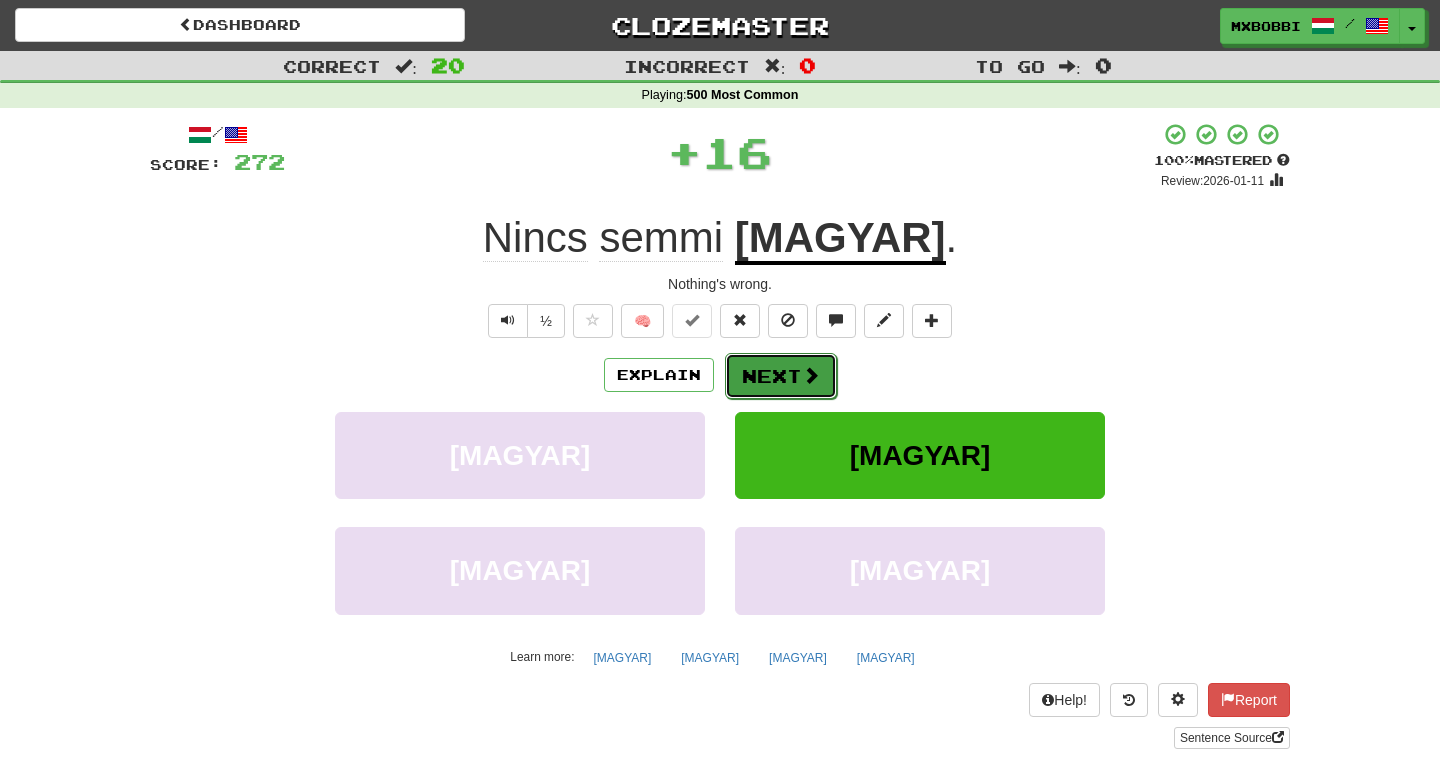 click on "Next" at bounding box center [781, 376] 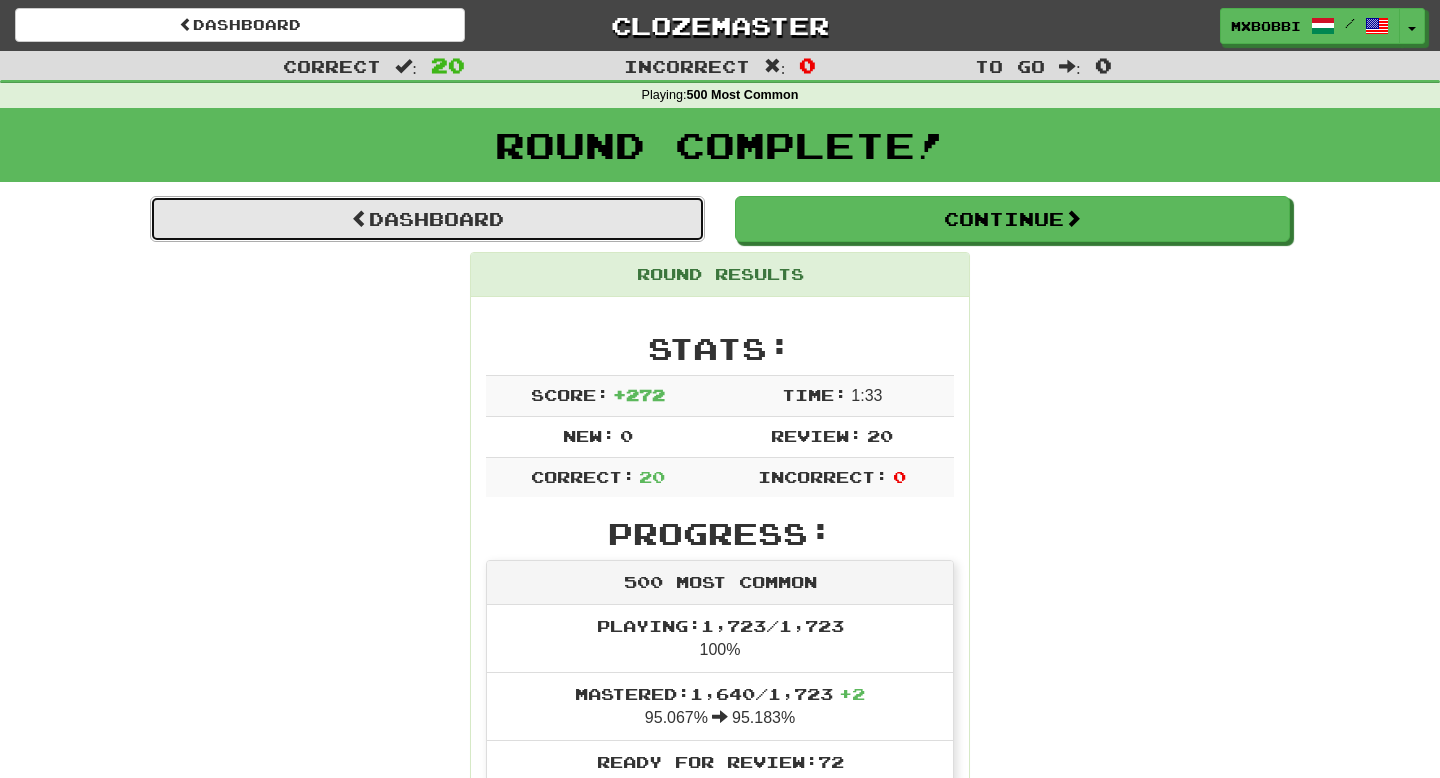 click on "Dashboard" at bounding box center [427, 219] 